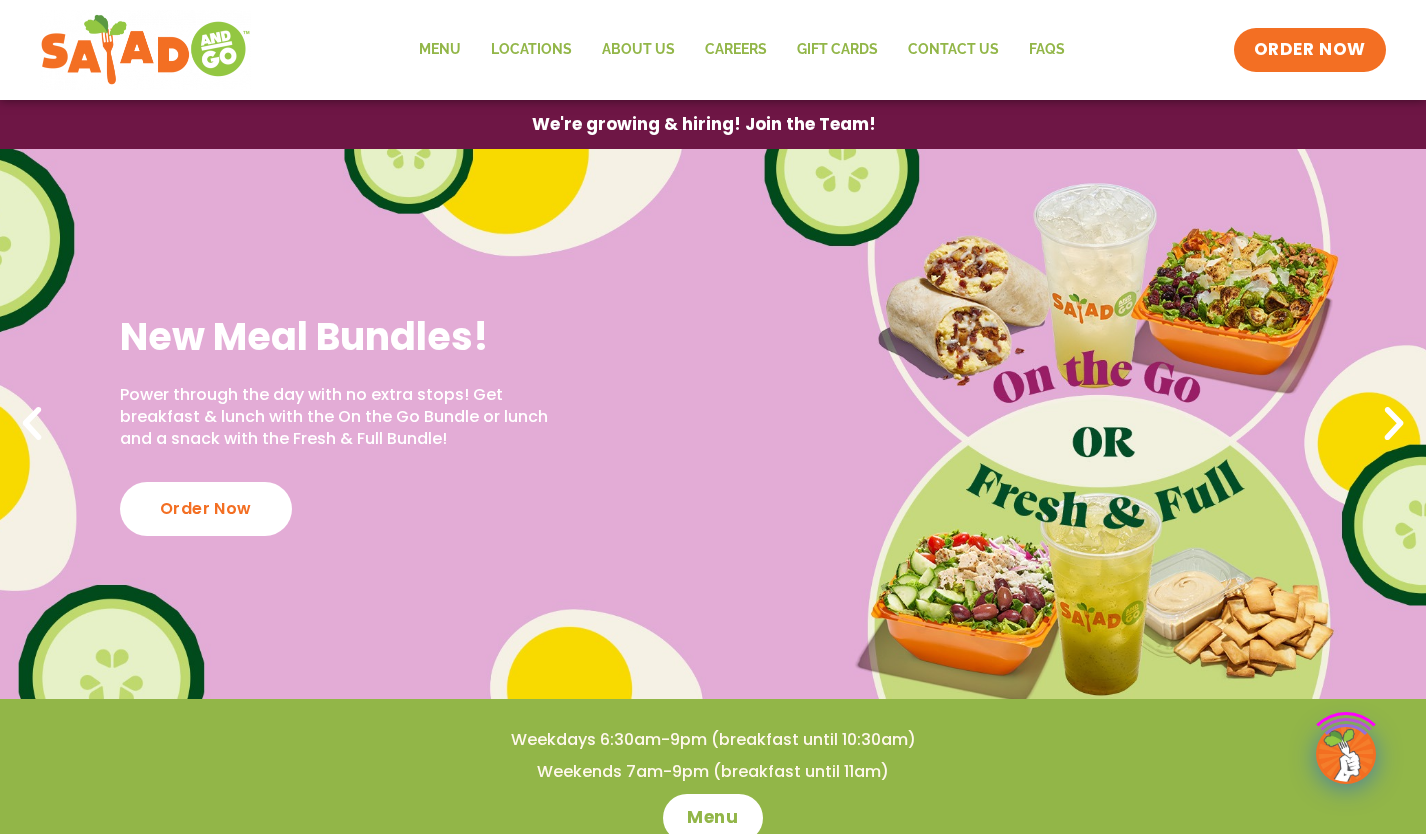 scroll, scrollTop: 0, scrollLeft: 0, axis: both 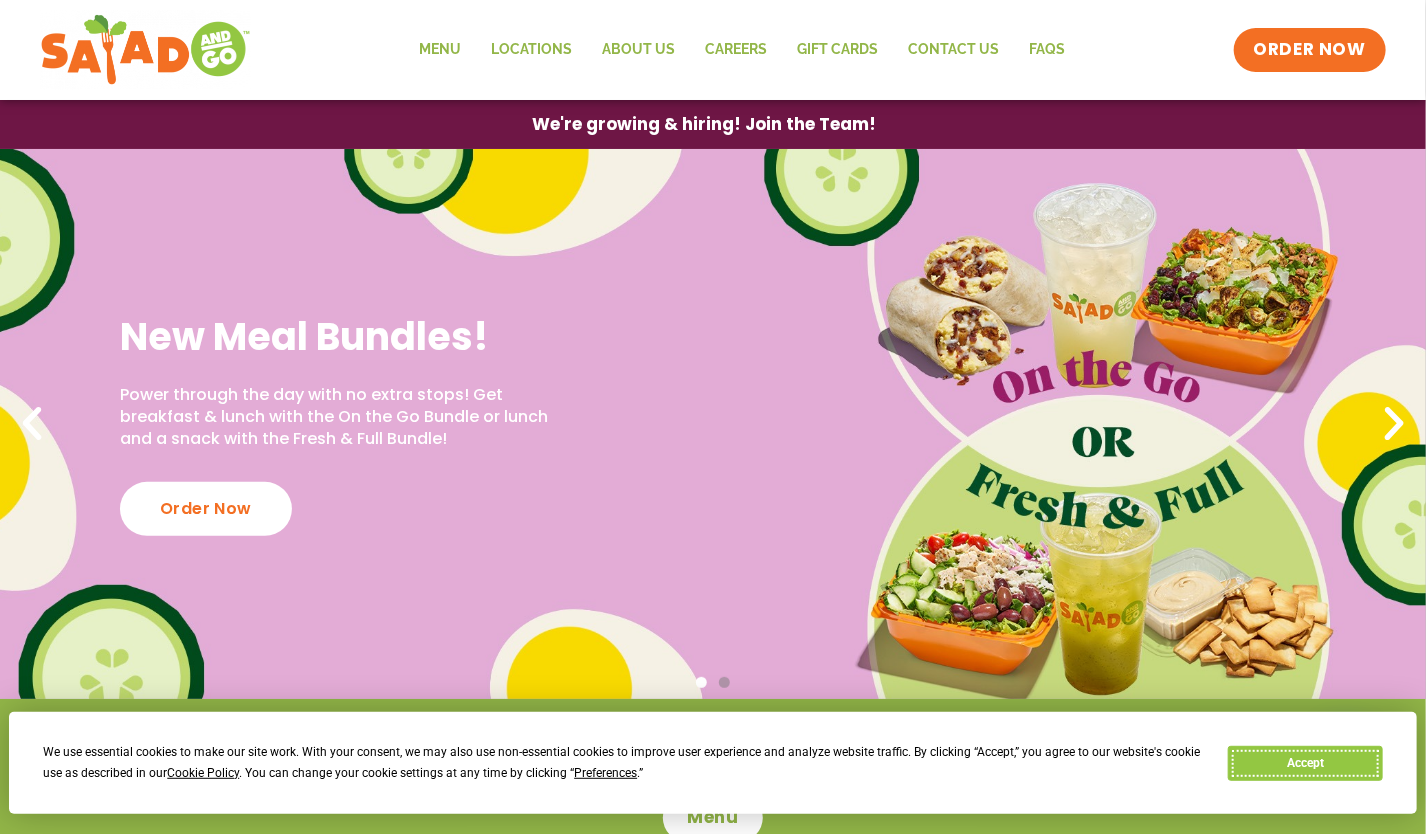 click on "Accept" at bounding box center [1305, 763] 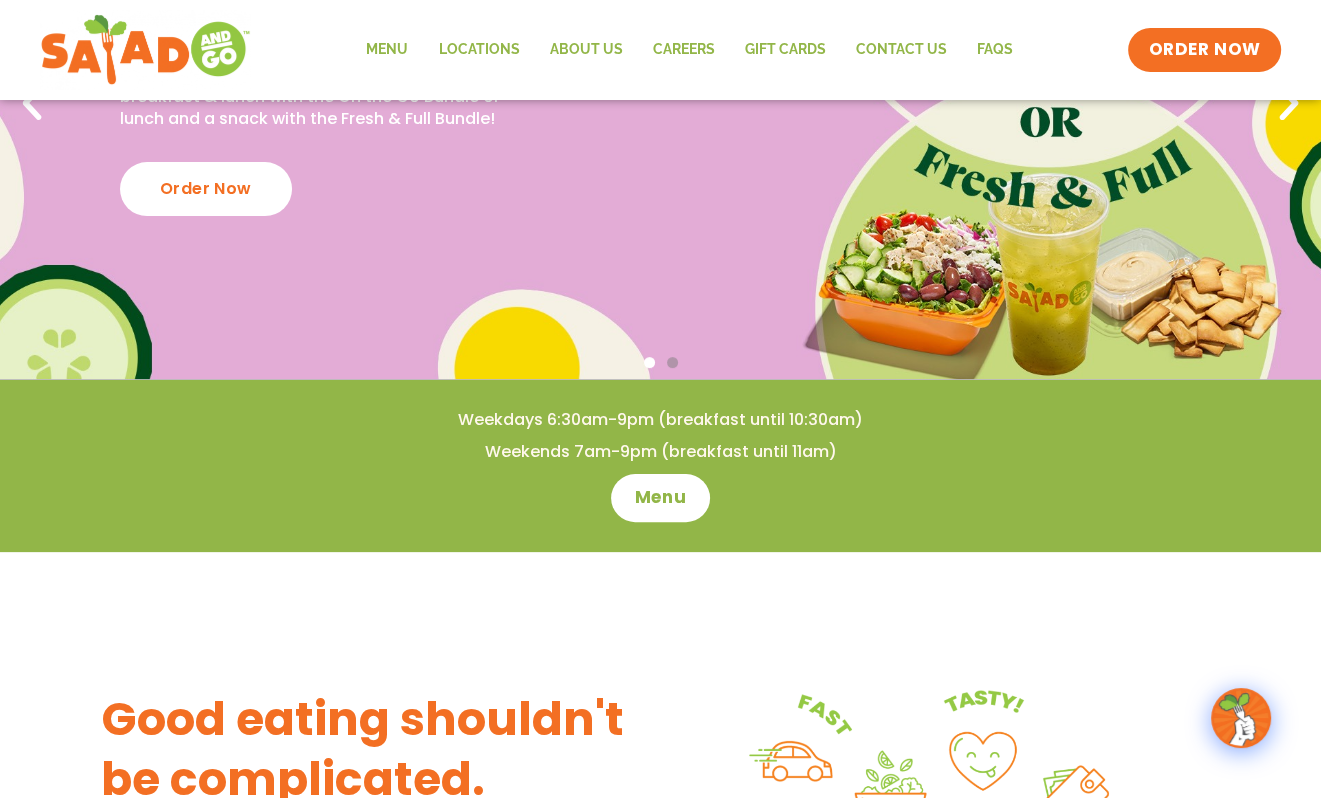 scroll, scrollTop: 0, scrollLeft: 0, axis: both 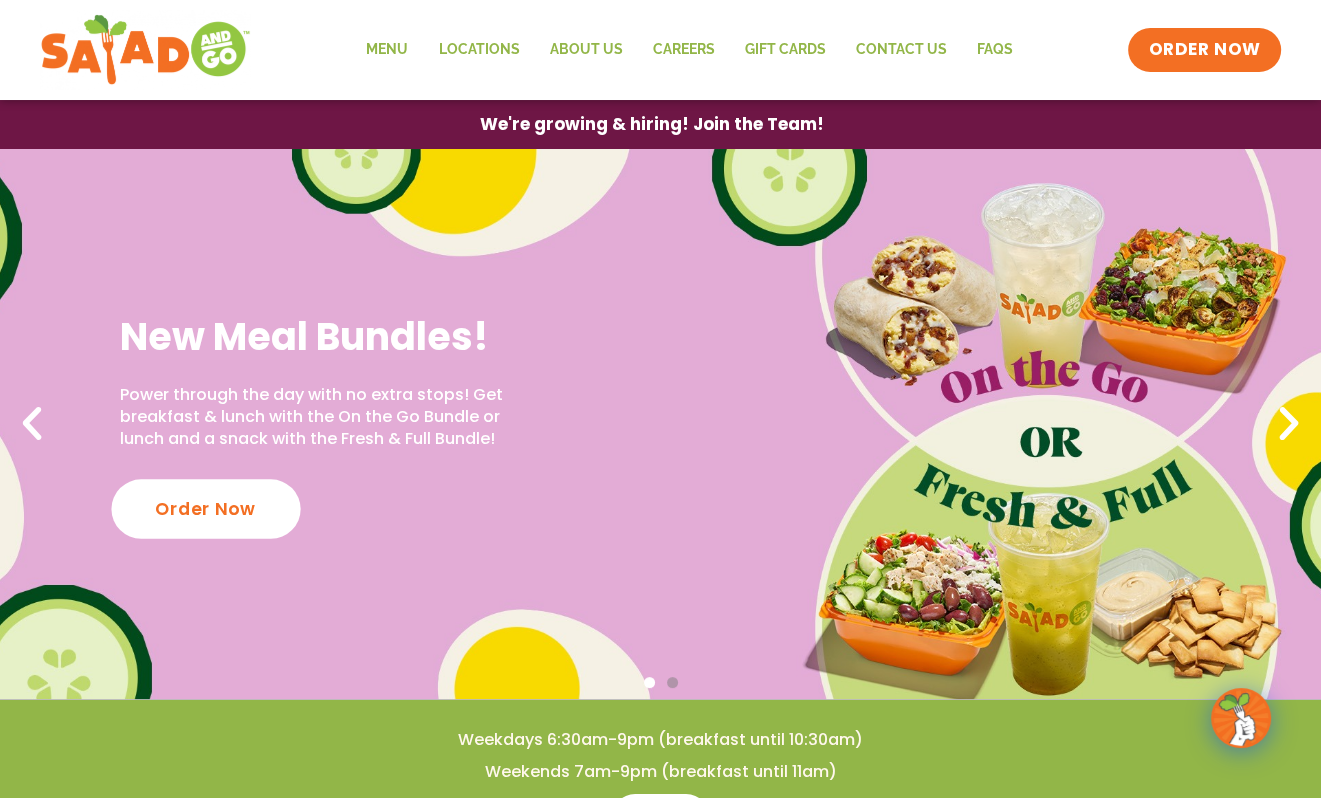 click on "Order Now" at bounding box center (205, 508) 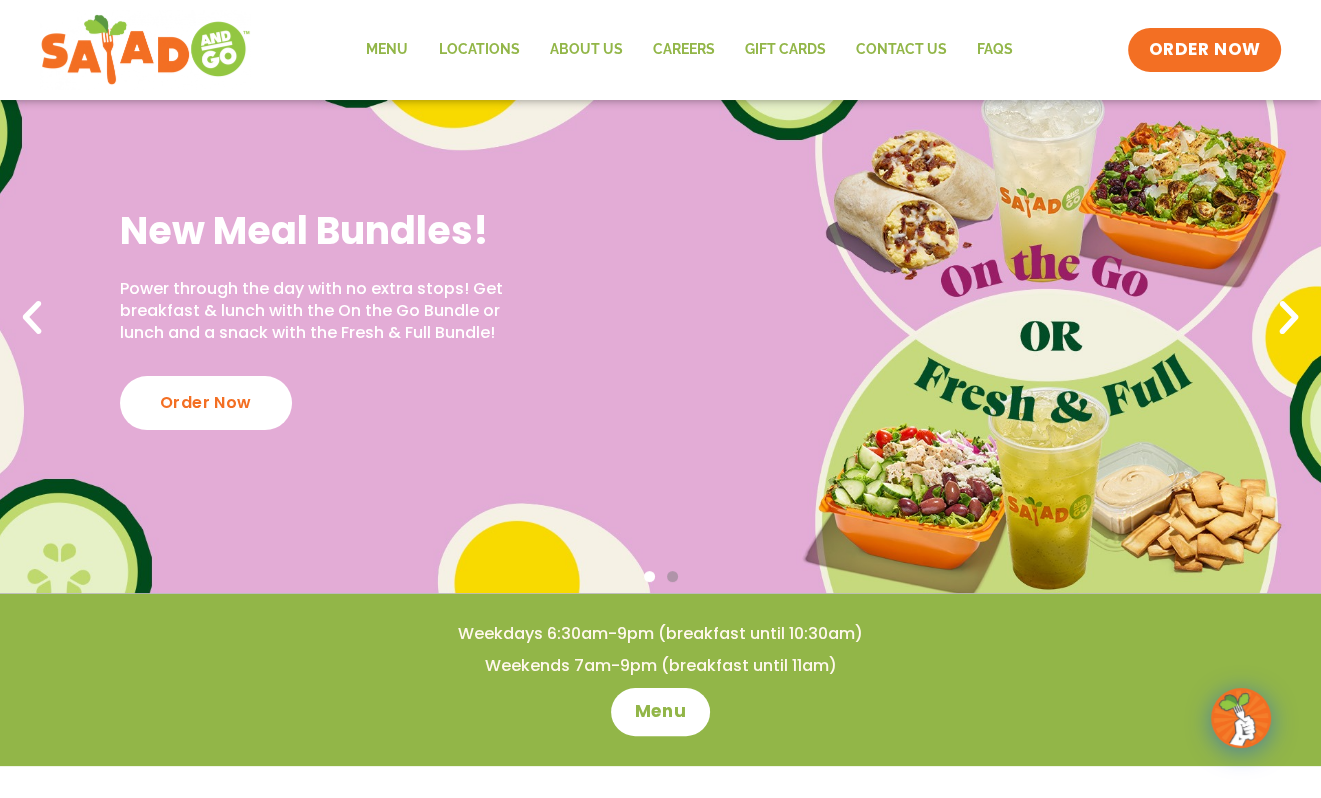 scroll, scrollTop: 0, scrollLeft: 0, axis: both 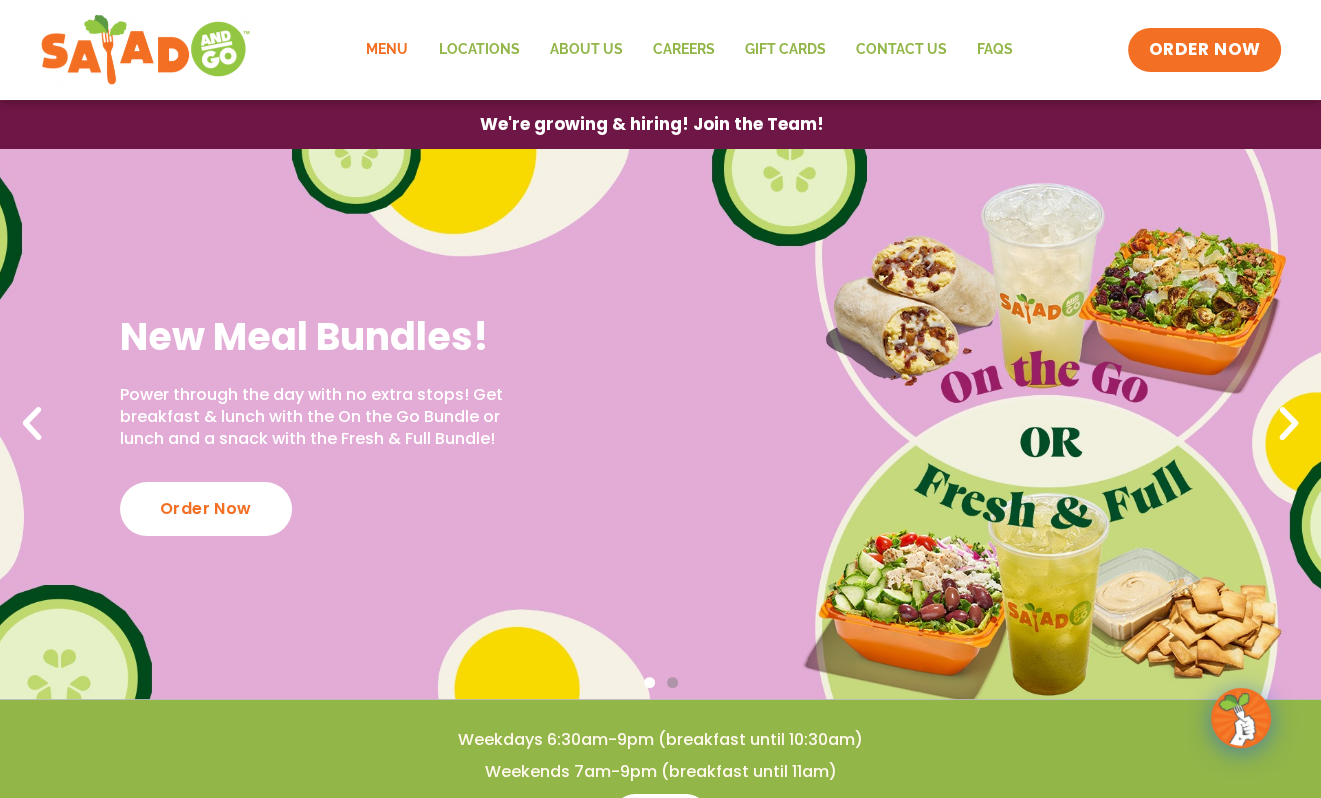 click on "Menu" 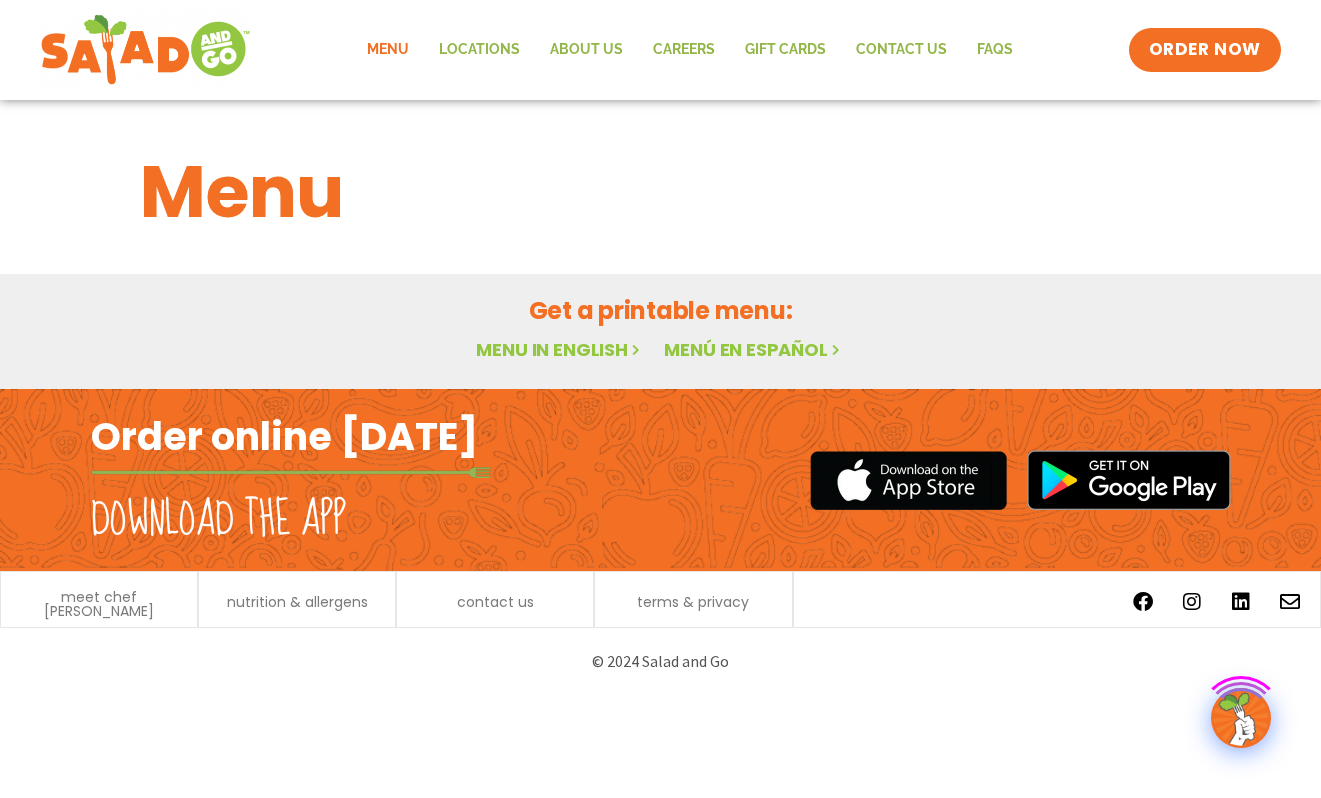 scroll, scrollTop: 0, scrollLeft: 0, axis: both 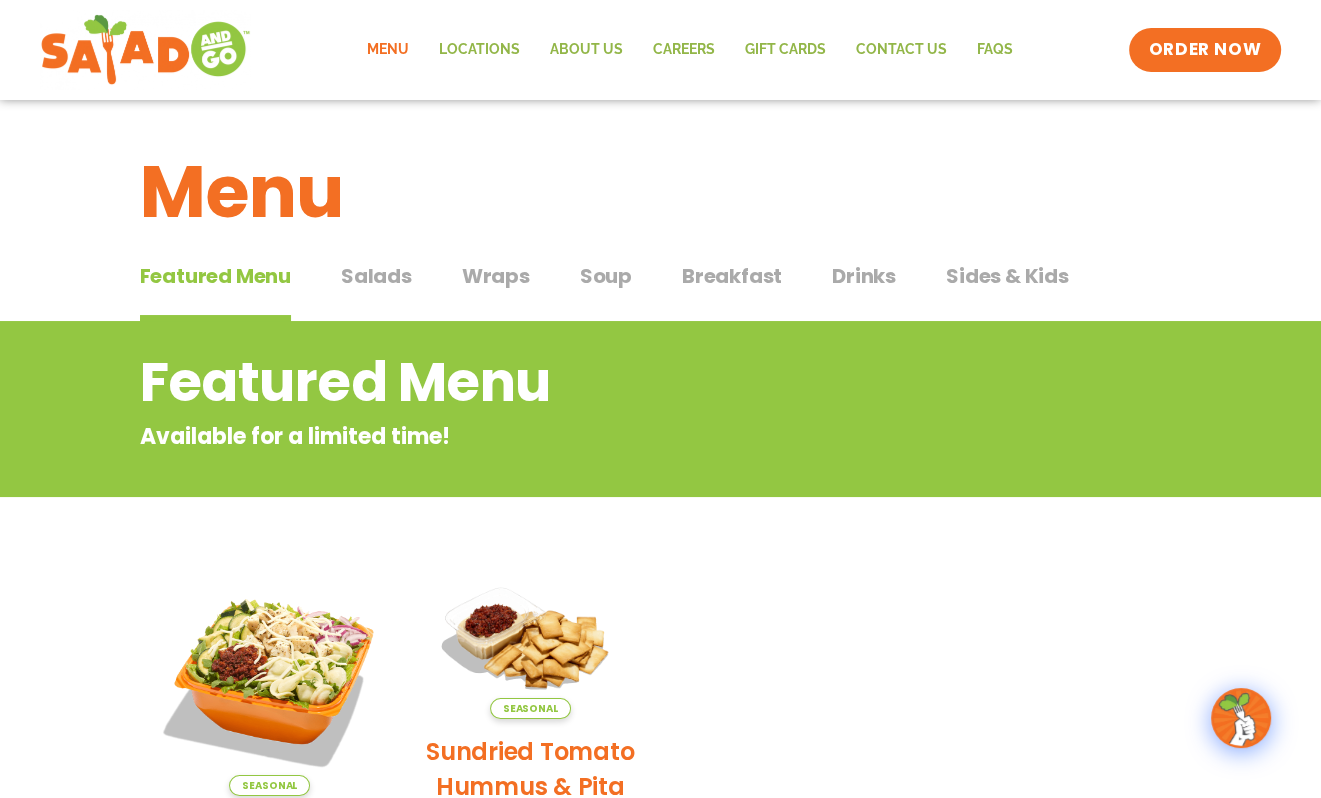 click on "Salads" at bounding box center [376, 276] 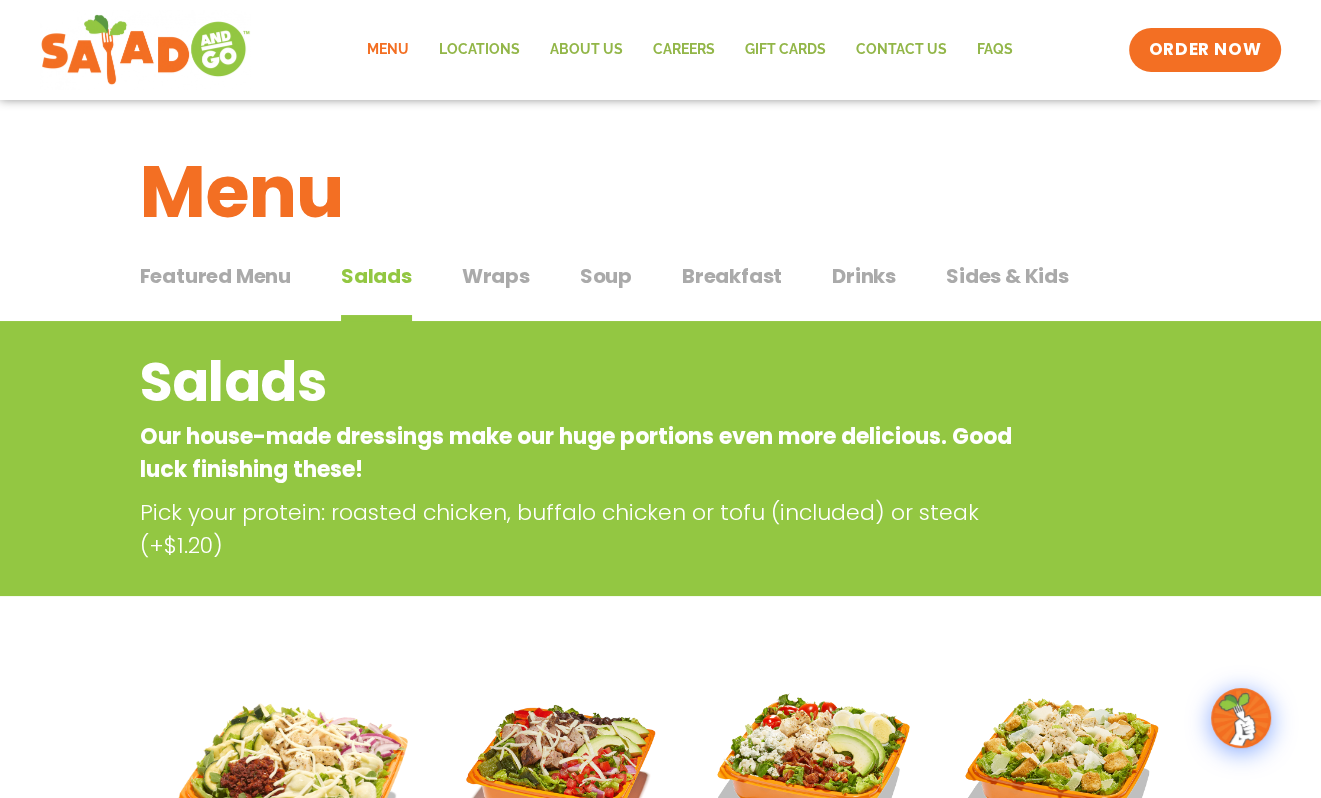 scroll, scrollTop: 106, scrollLeft: 0, axis: vertical 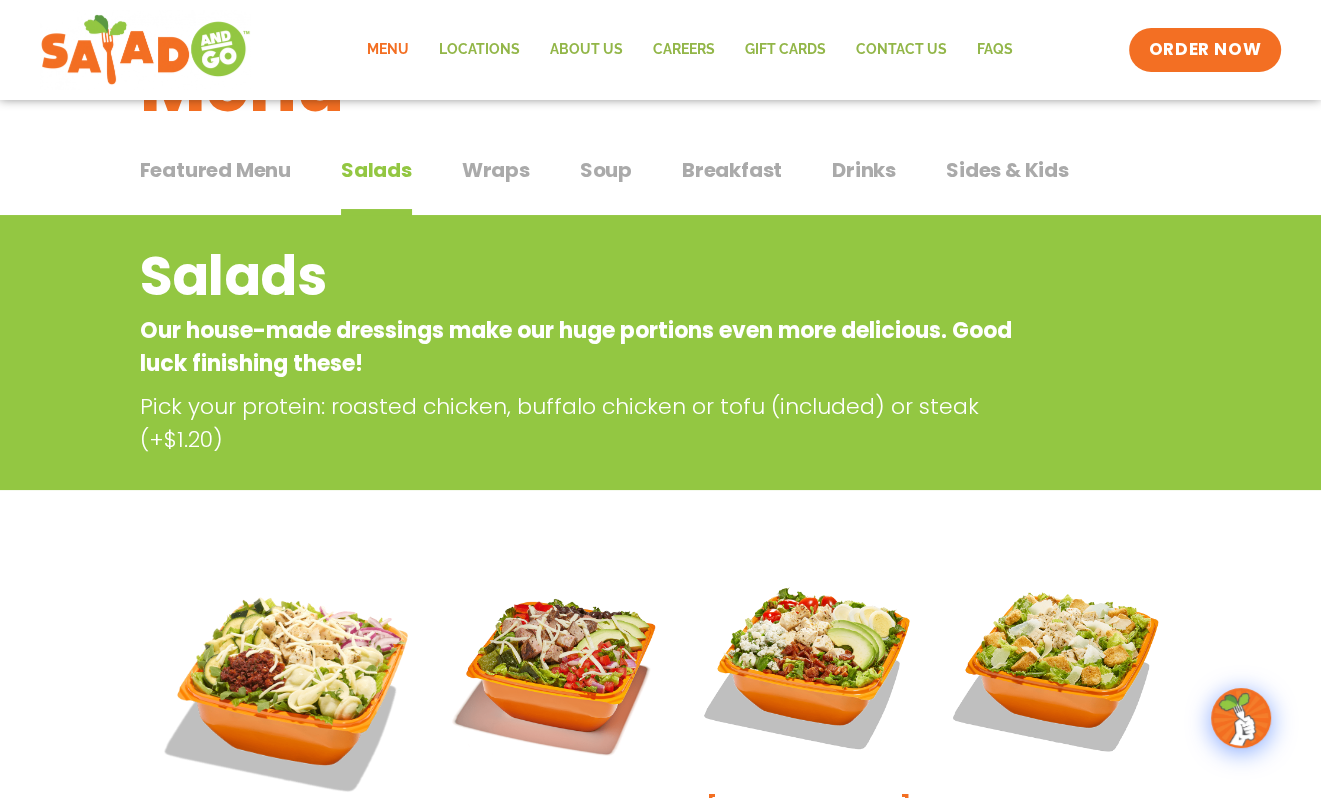 click on "Breakfast" at bounding box center (732, 170) 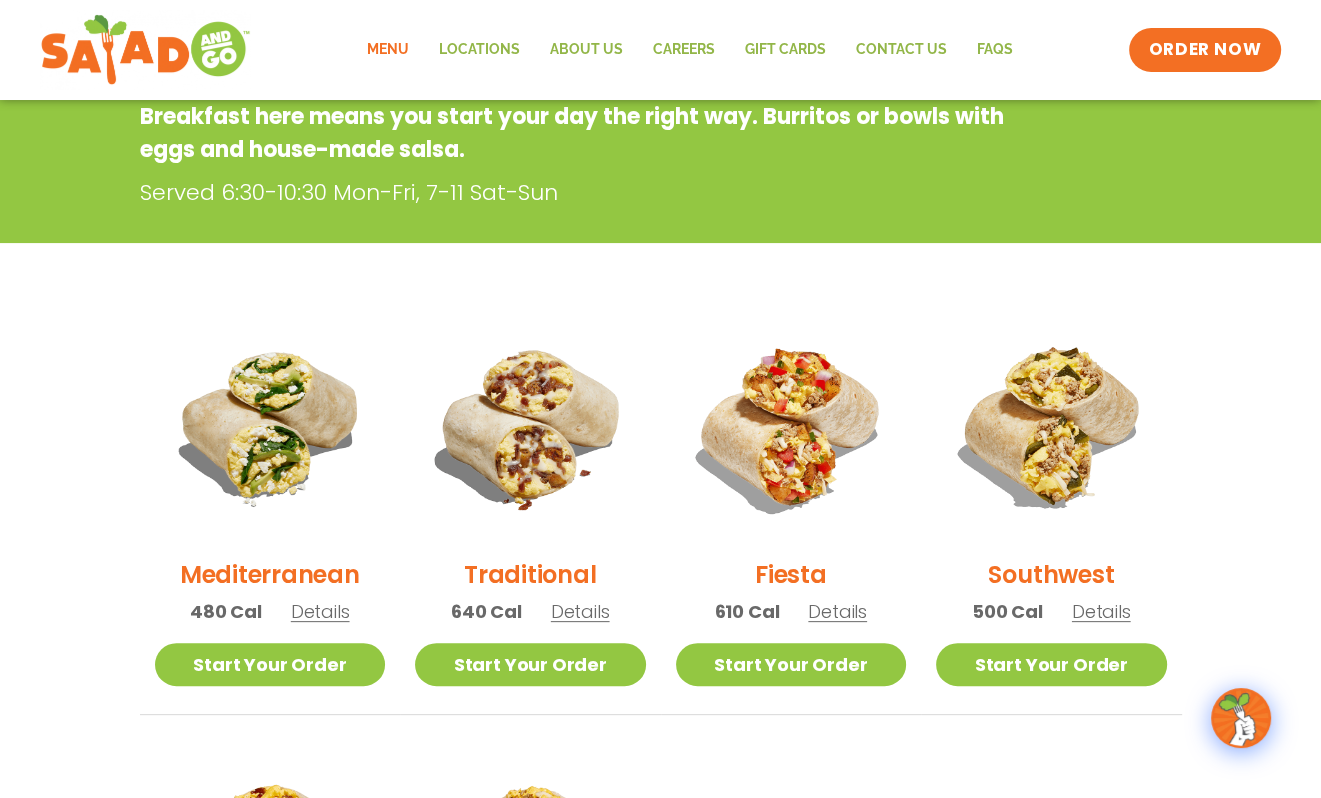 scroll, scrollTop: 106, scrollLeft: 0, axis: vertical 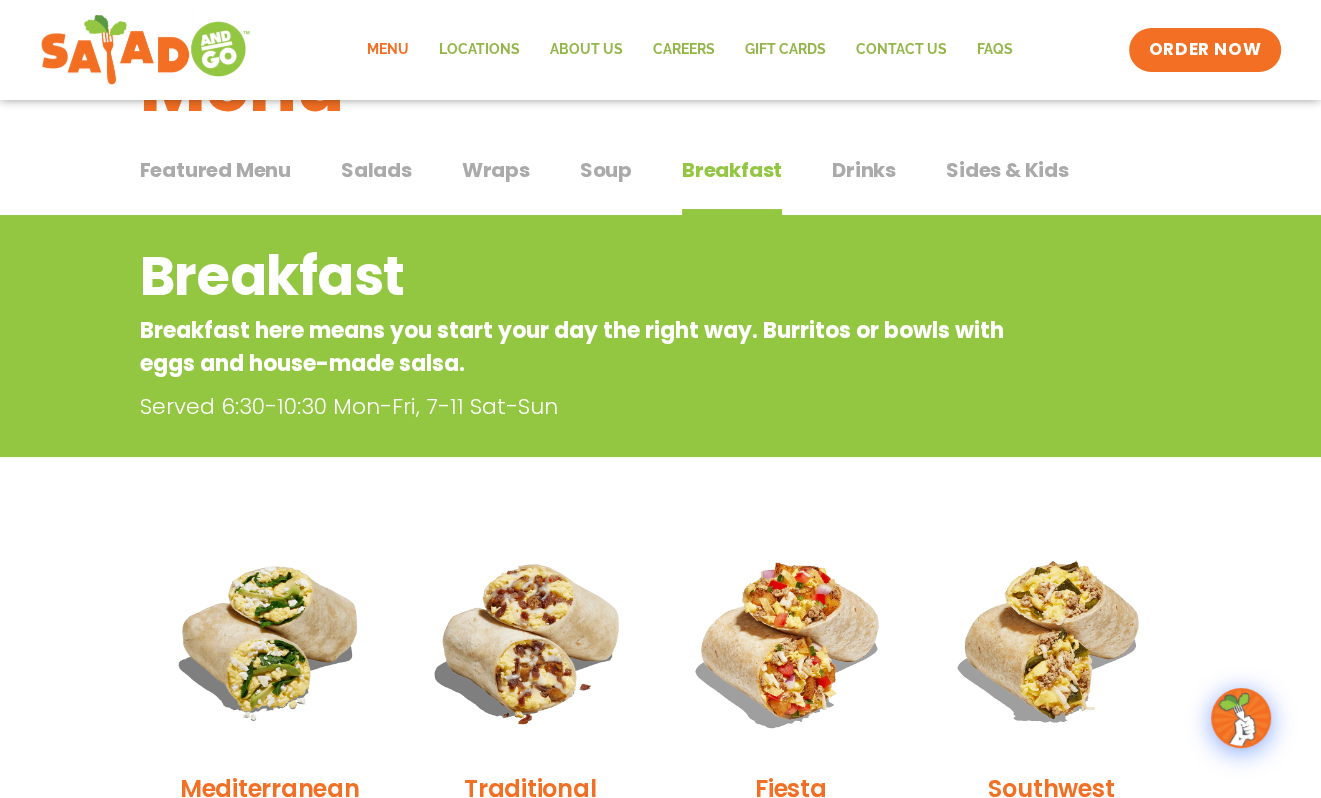 click on "Sides & Kids" at bounding box center [1007, 170] 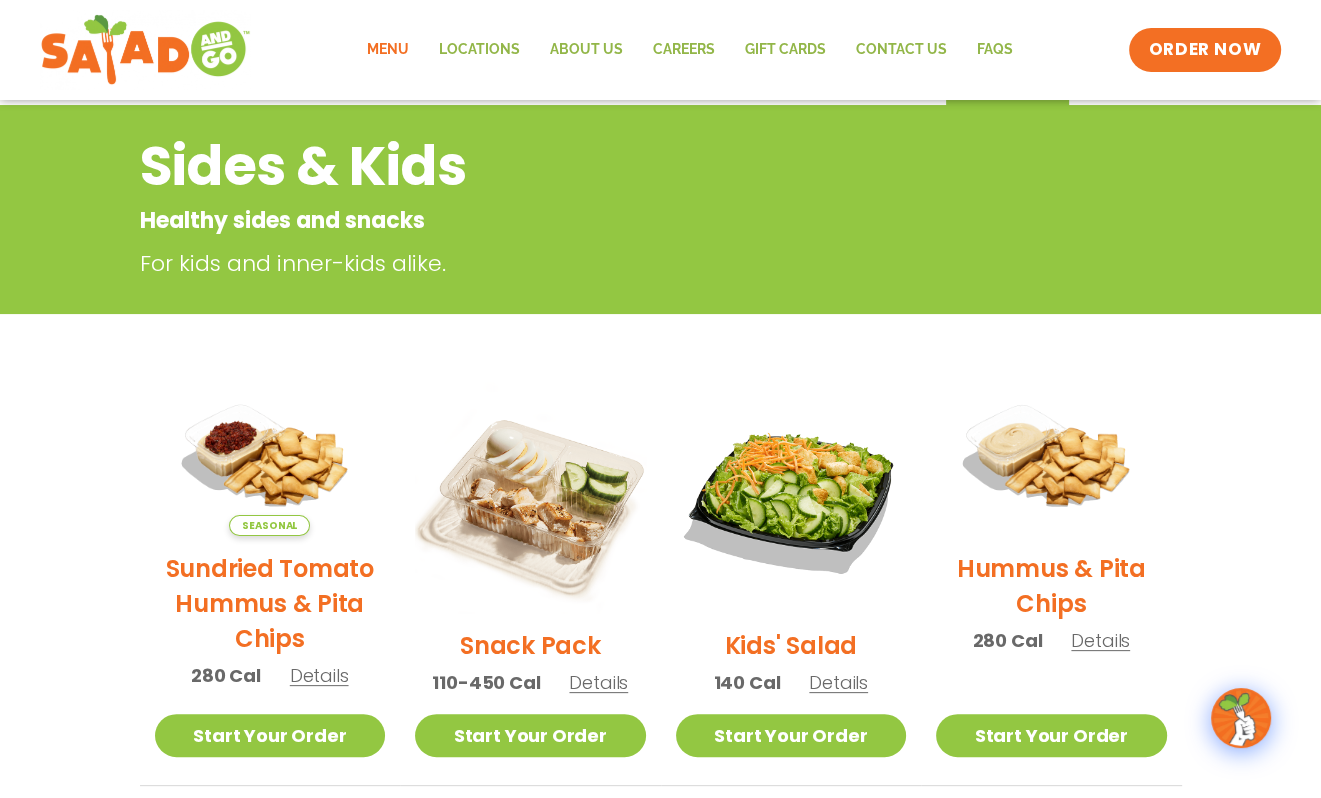 scroll, scrollTop: 0, scrollLeft: 0, axis: both 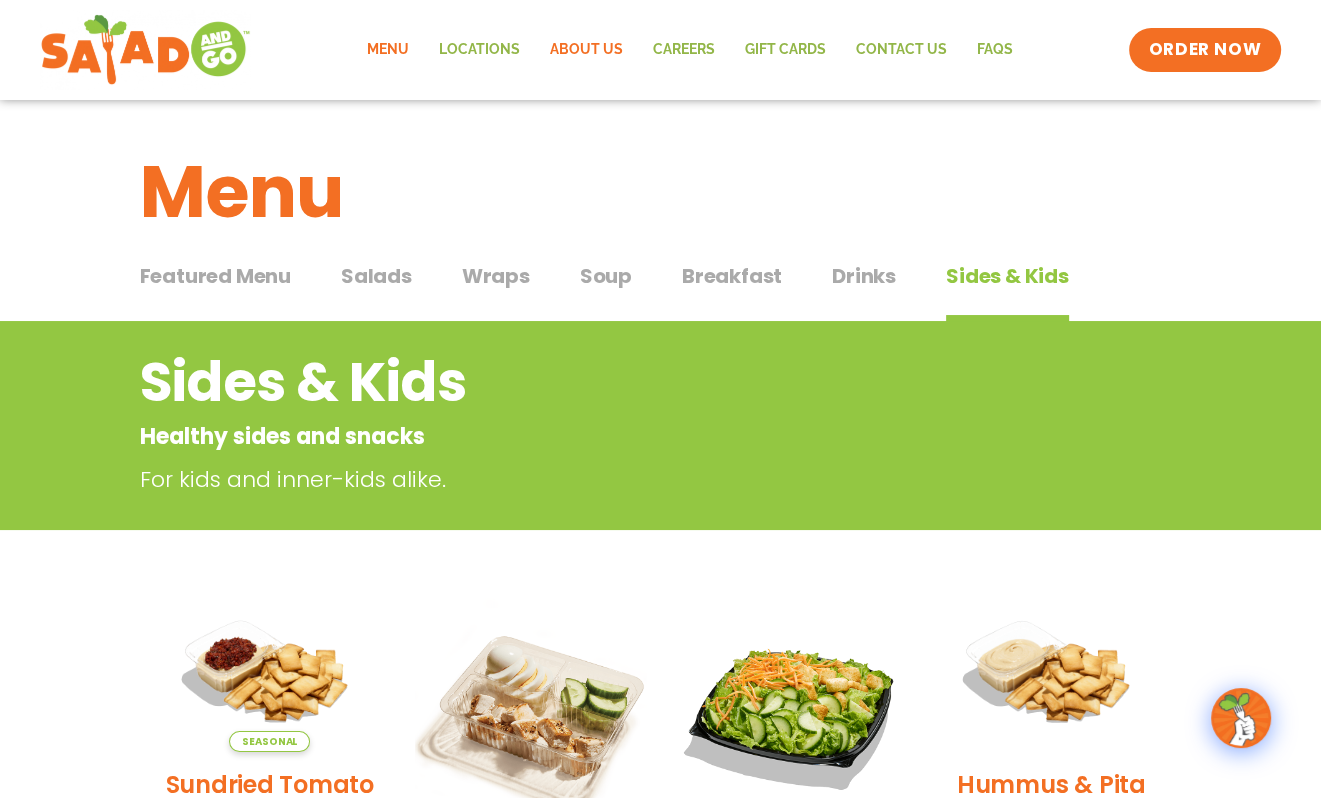 click on "About Us" 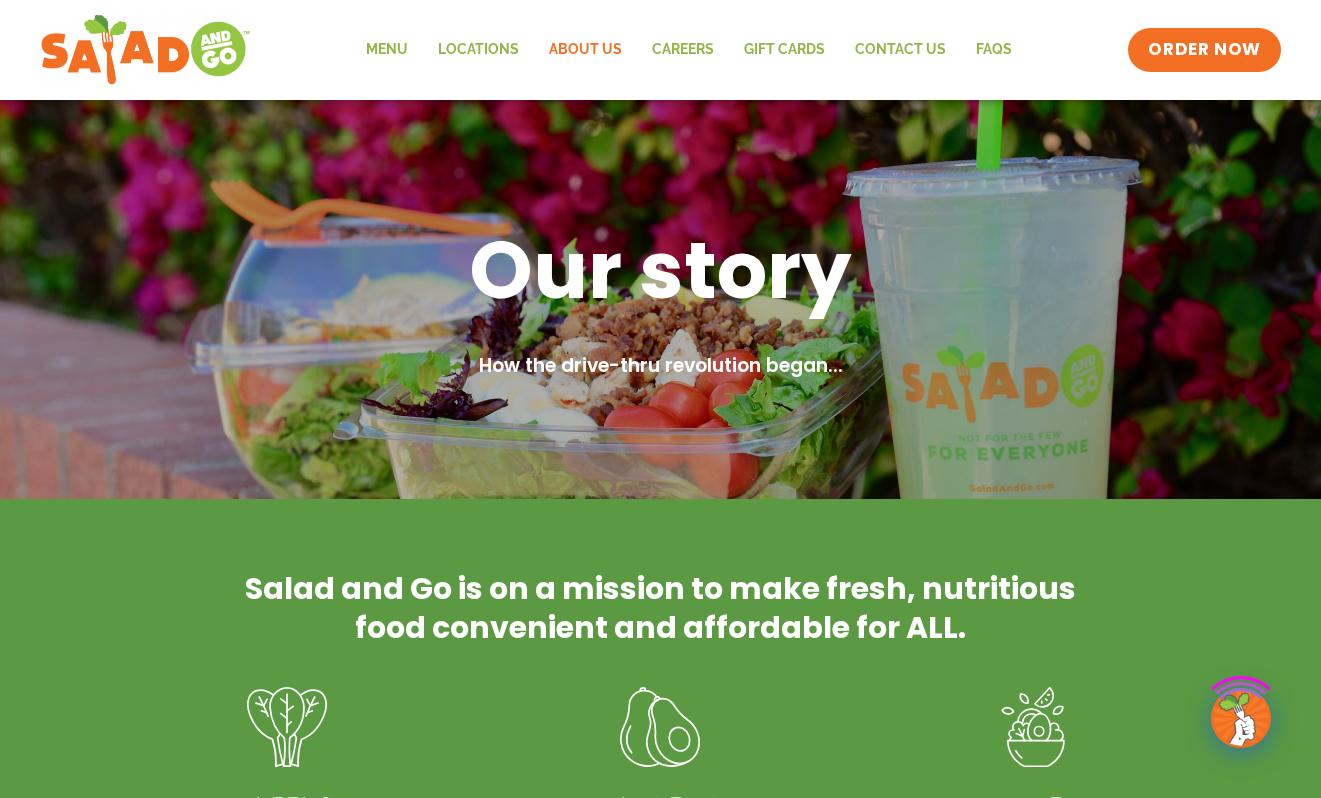 scroll, scrollTop: 0, scrollLeft: 0, axis: both 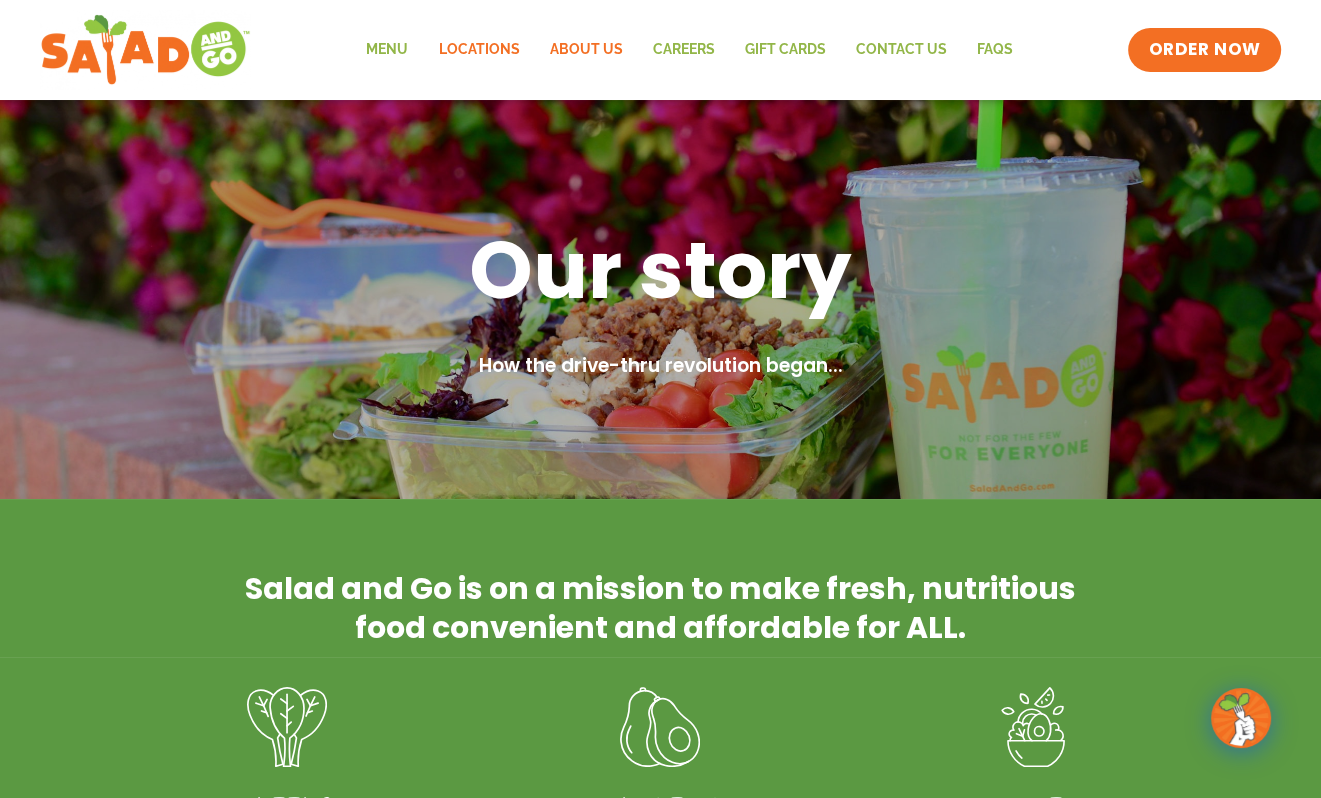 click on "Locations" 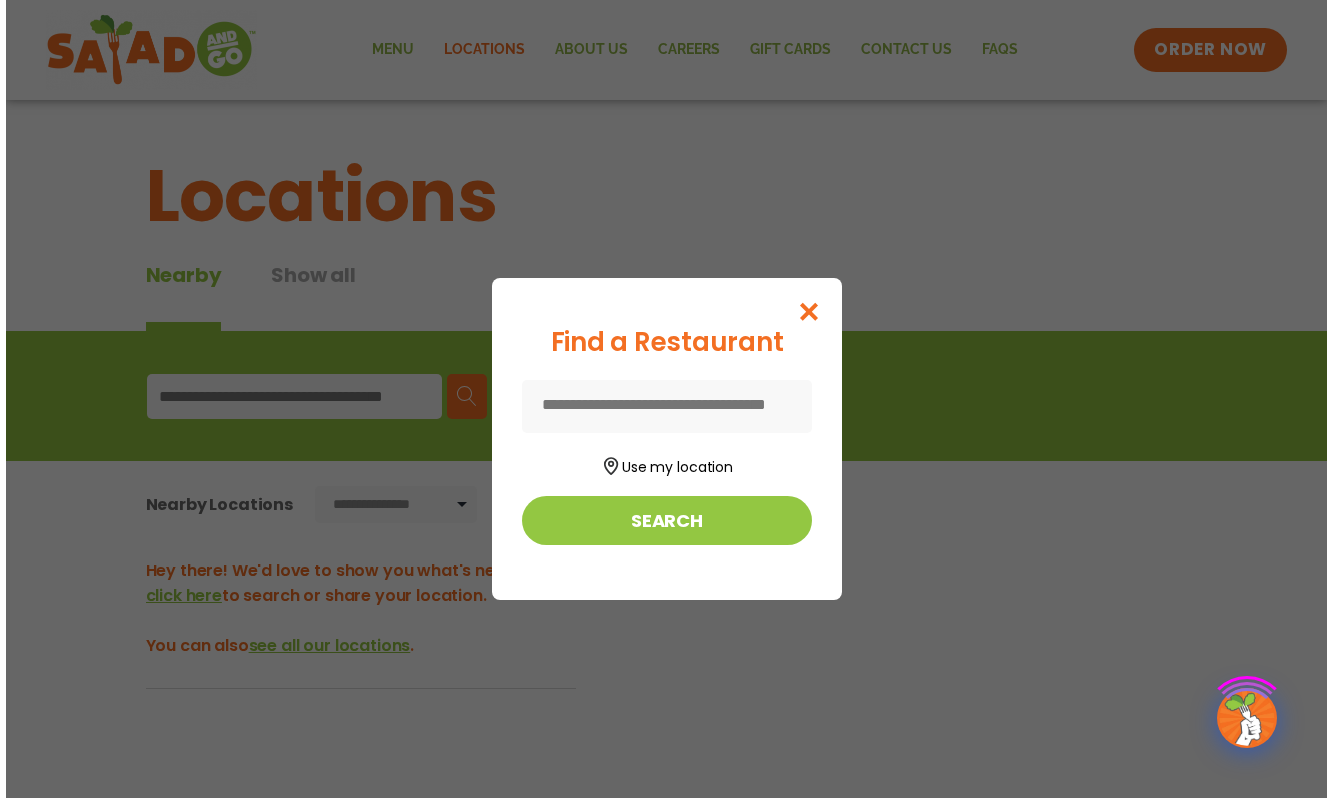 scroll, scrollTop: 0, scrollLeft: 0, axis: both 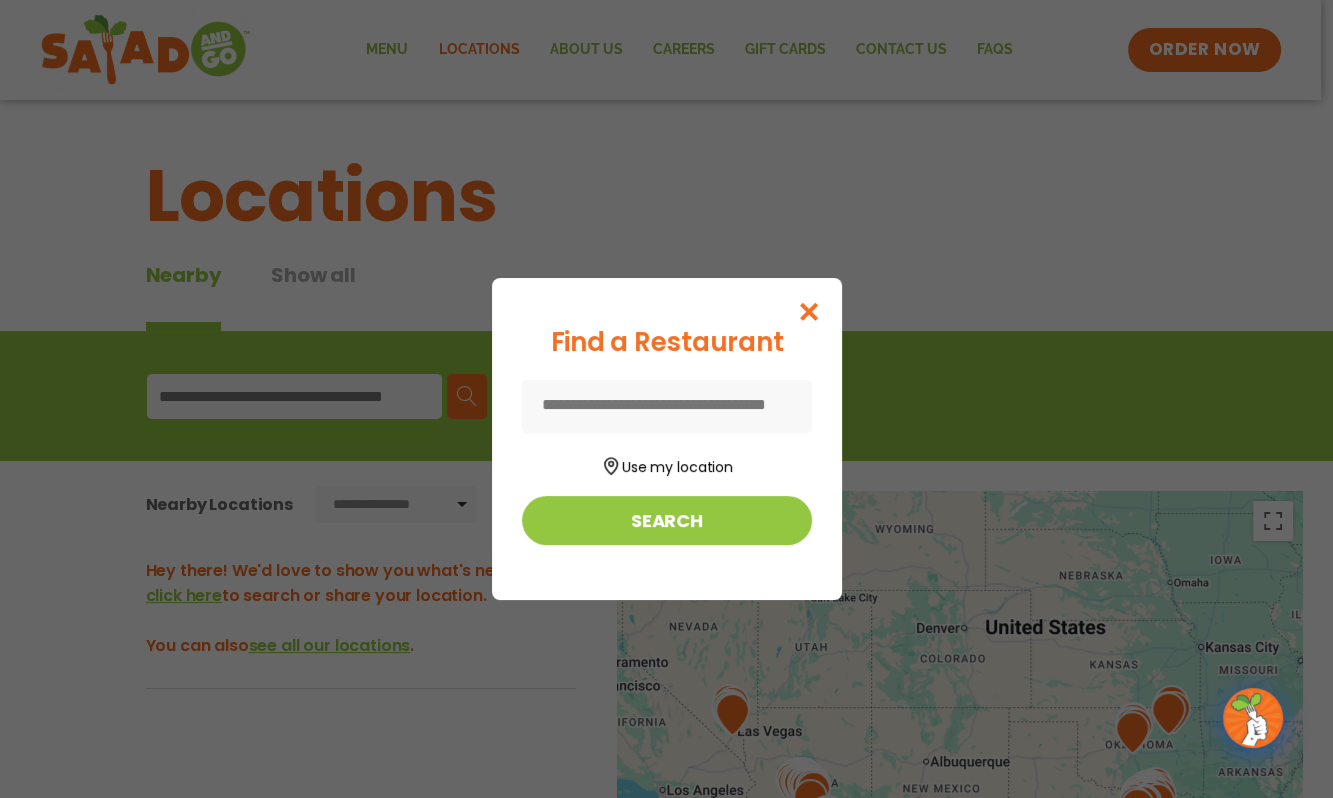 click at bounding box center (667, 406) 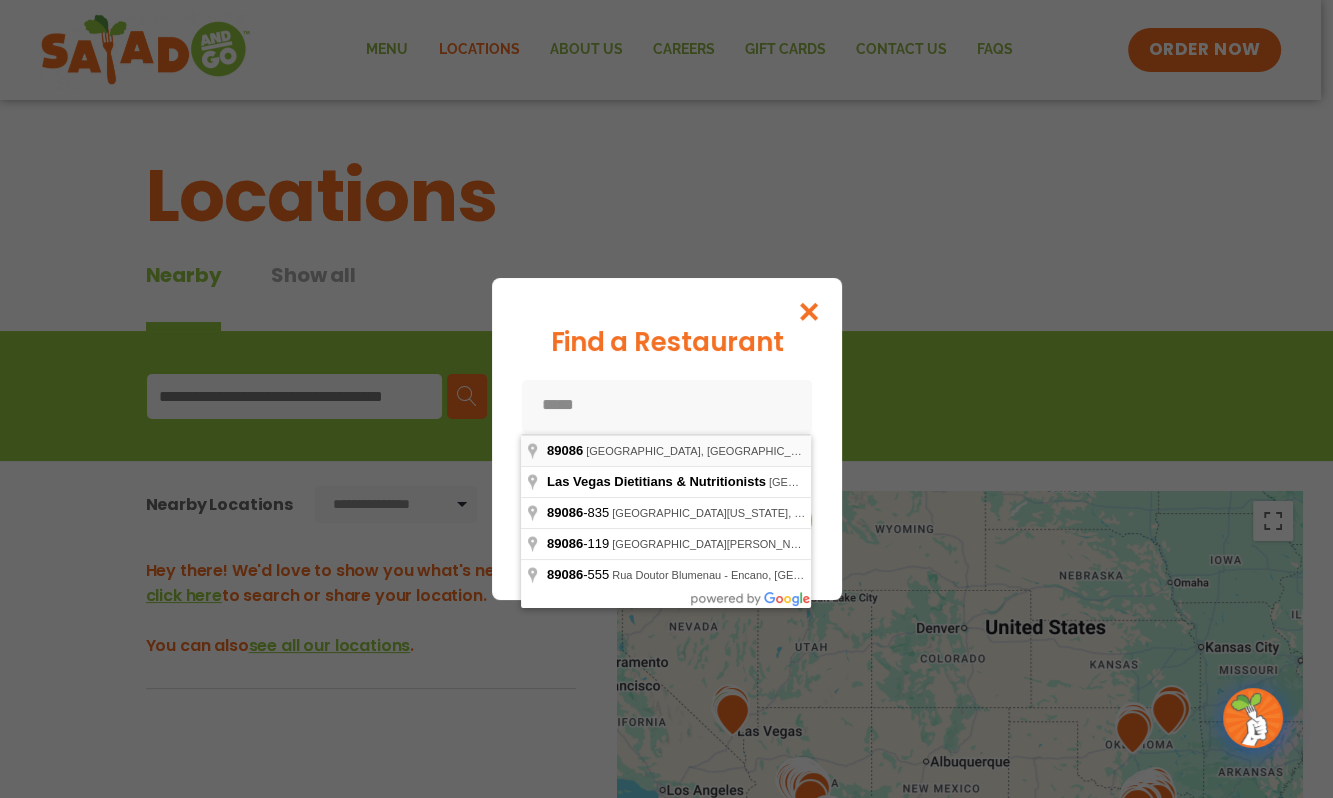type on "**********" 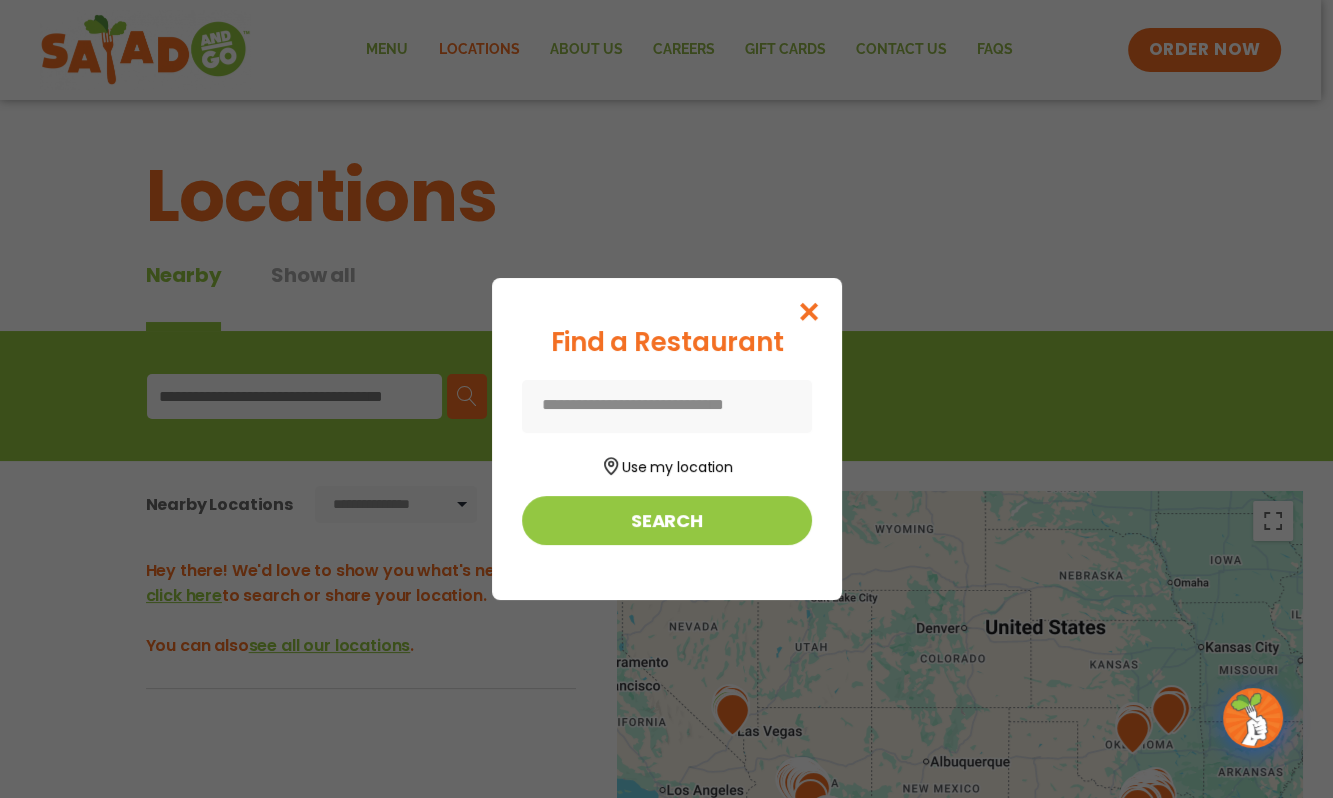 type on "**********" 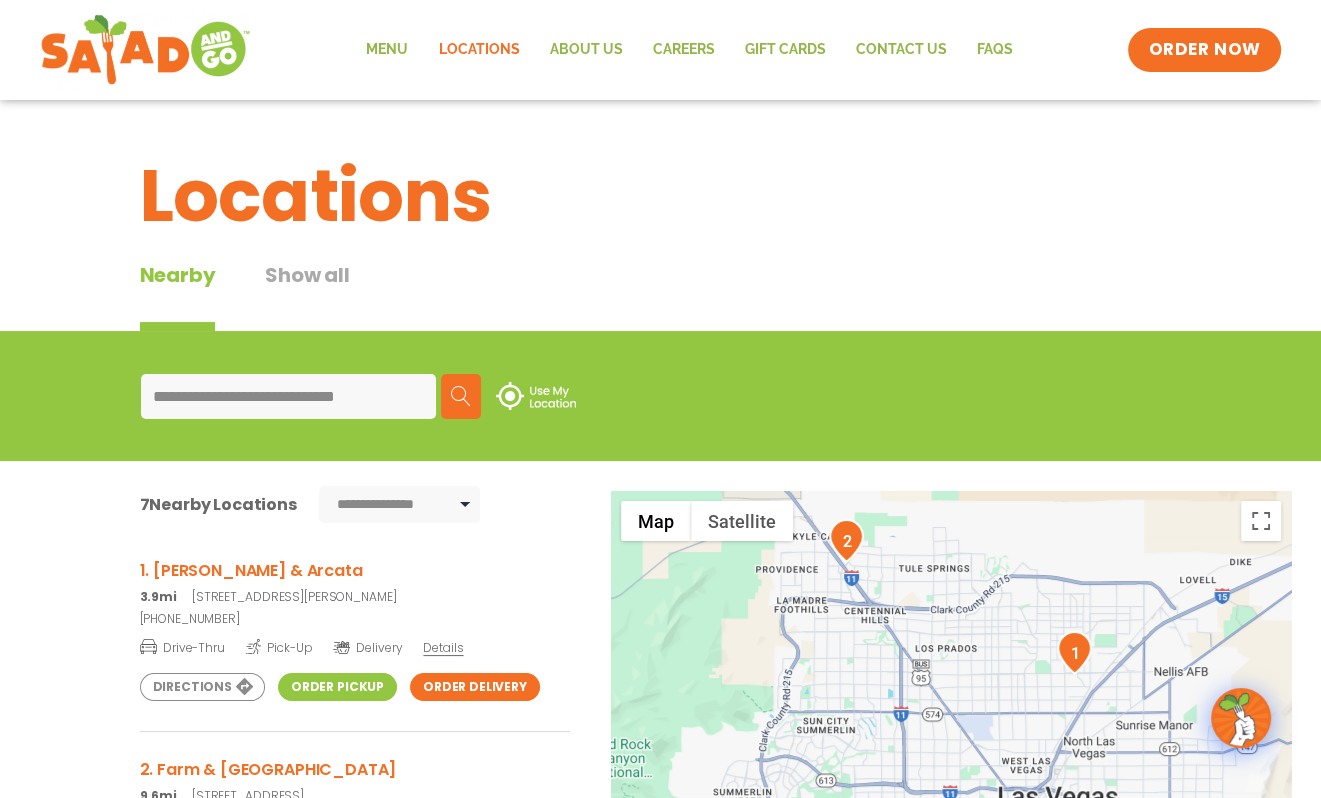 scroll, scrollTop: 106, scrollLeft: 0, axis: vertical 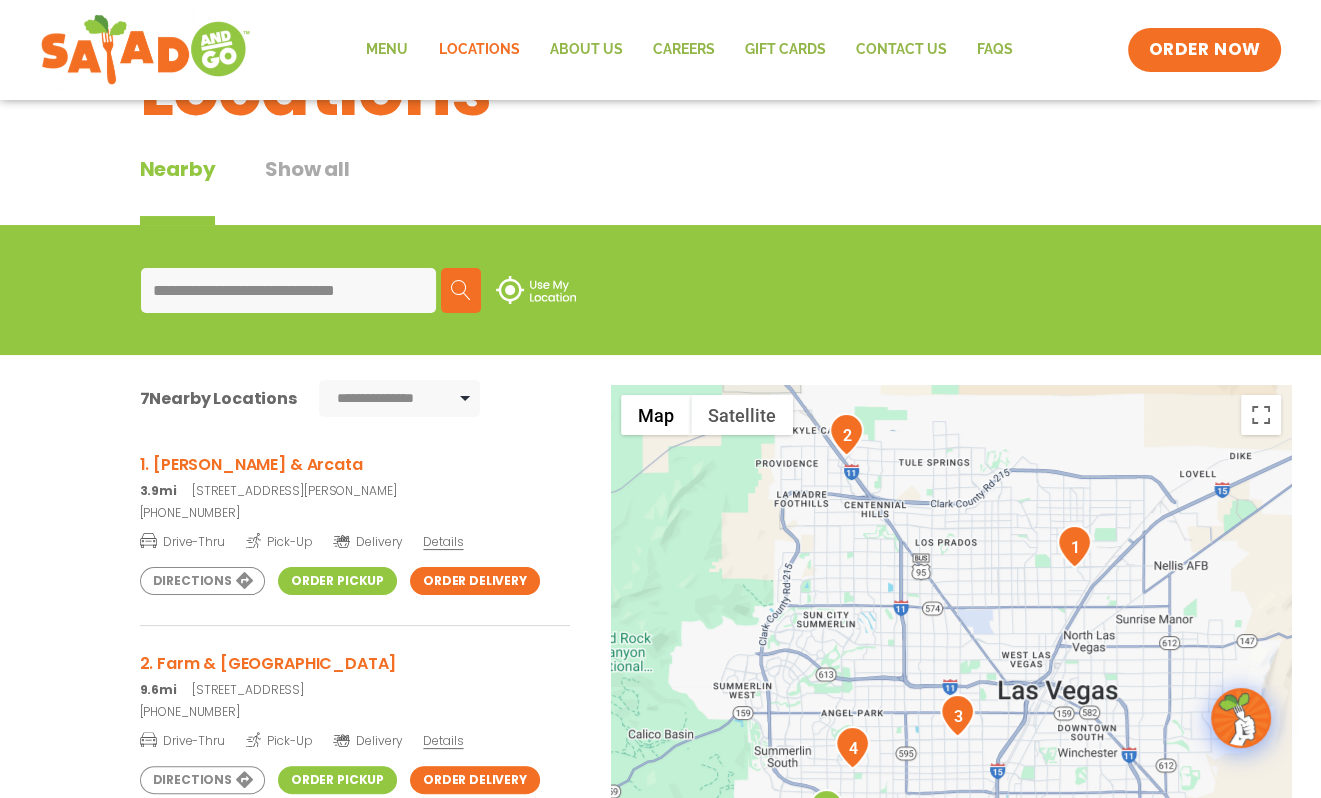 click on "To navigate, press the arrow keys." at bounding box center [951, 716] 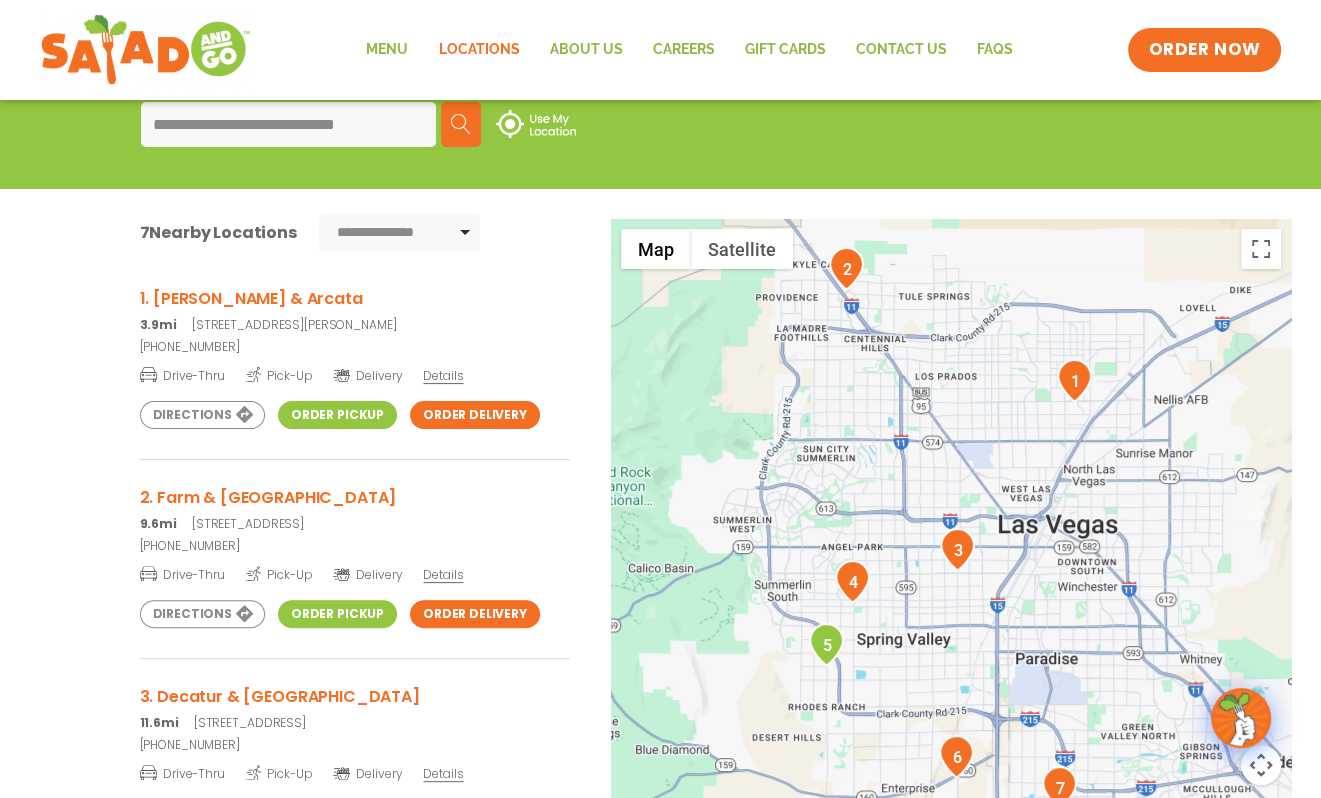 scroll, scrollTop: 273, scrollLeft: 0, axis: vertical 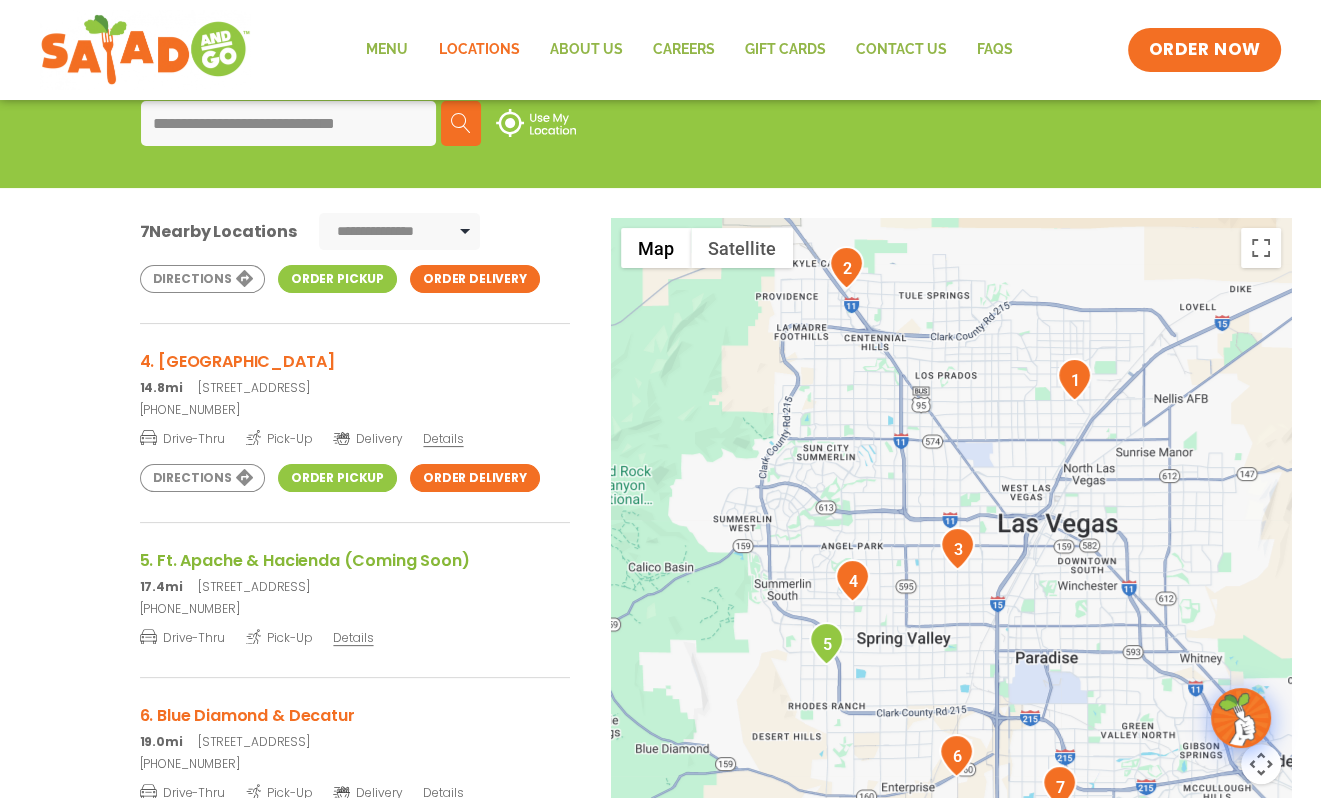 click at bounding box center (1074, 379) 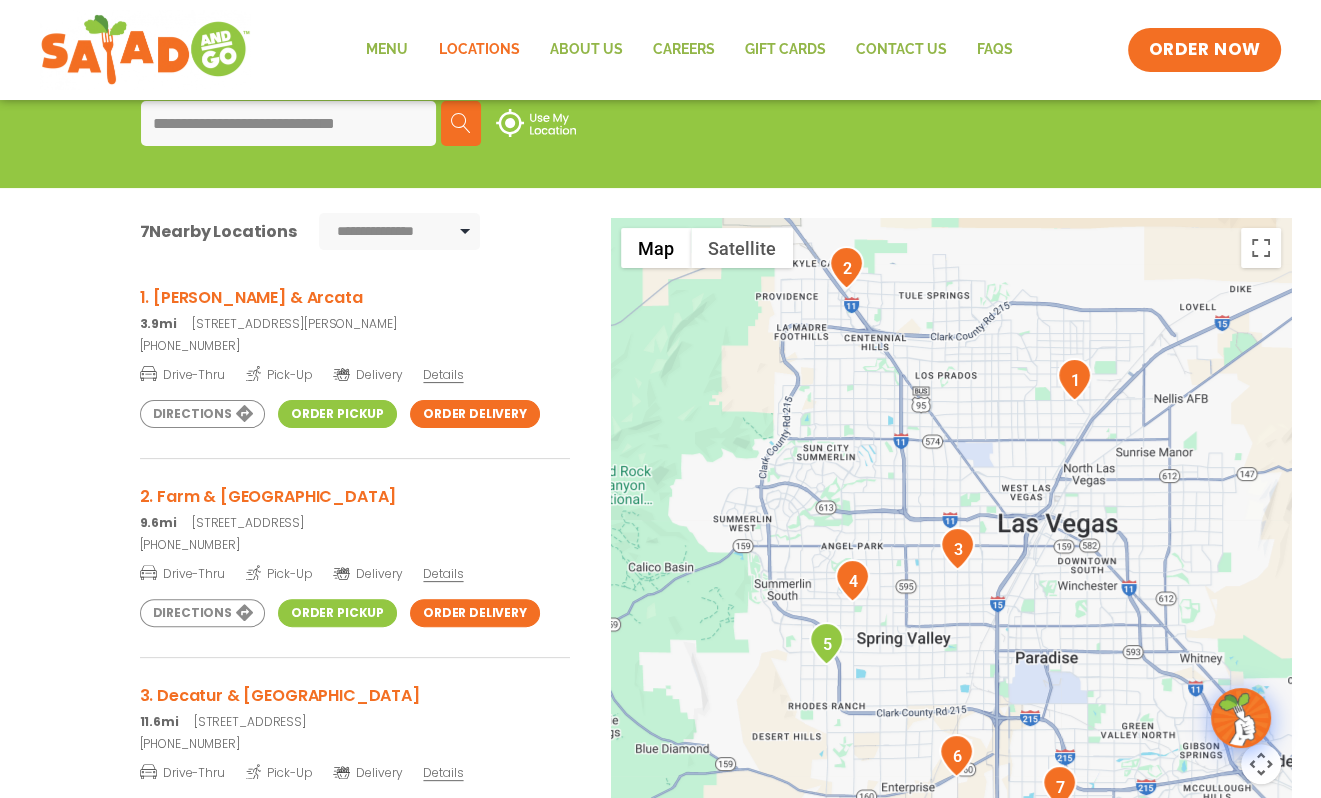 click on "Details" at bounding box center [443, 374] 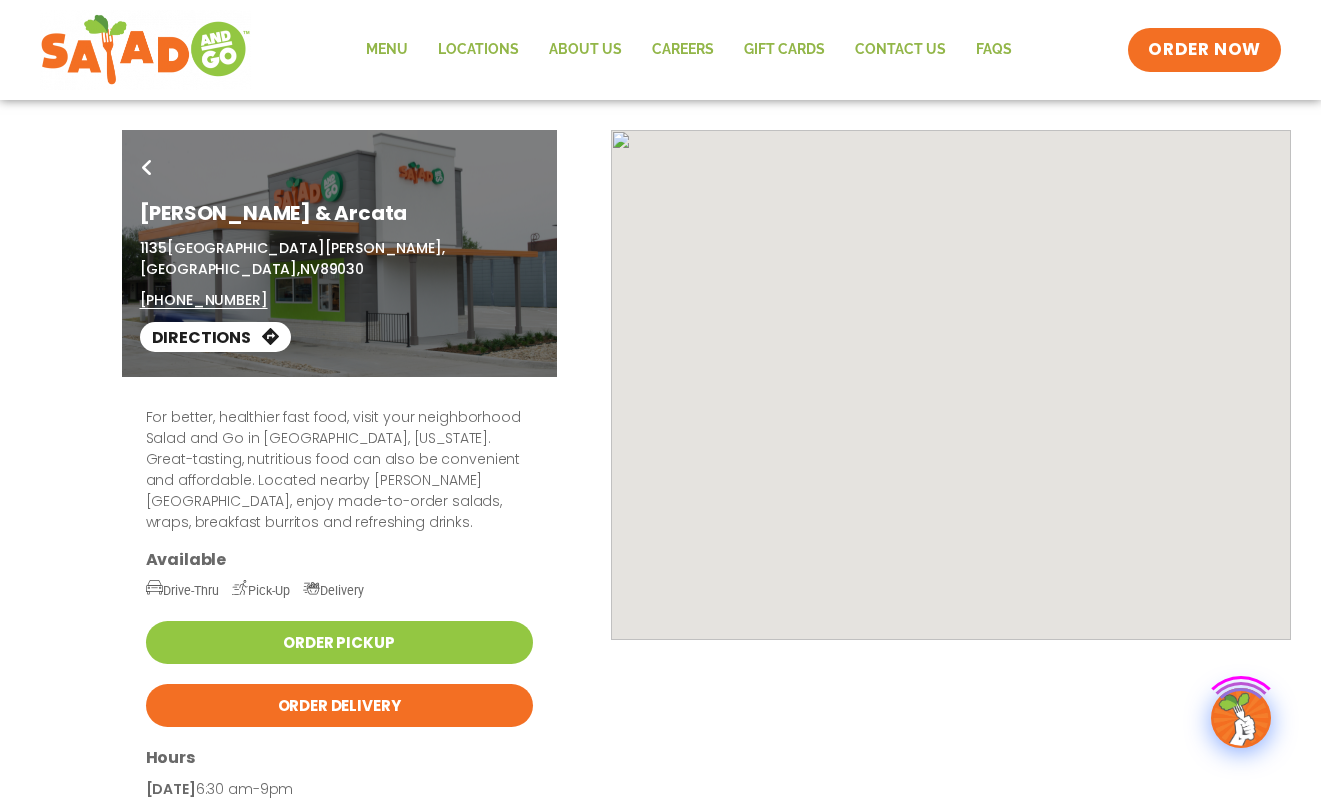 scroll, scrollTop: 0, scrollLeft: 0, axis: both 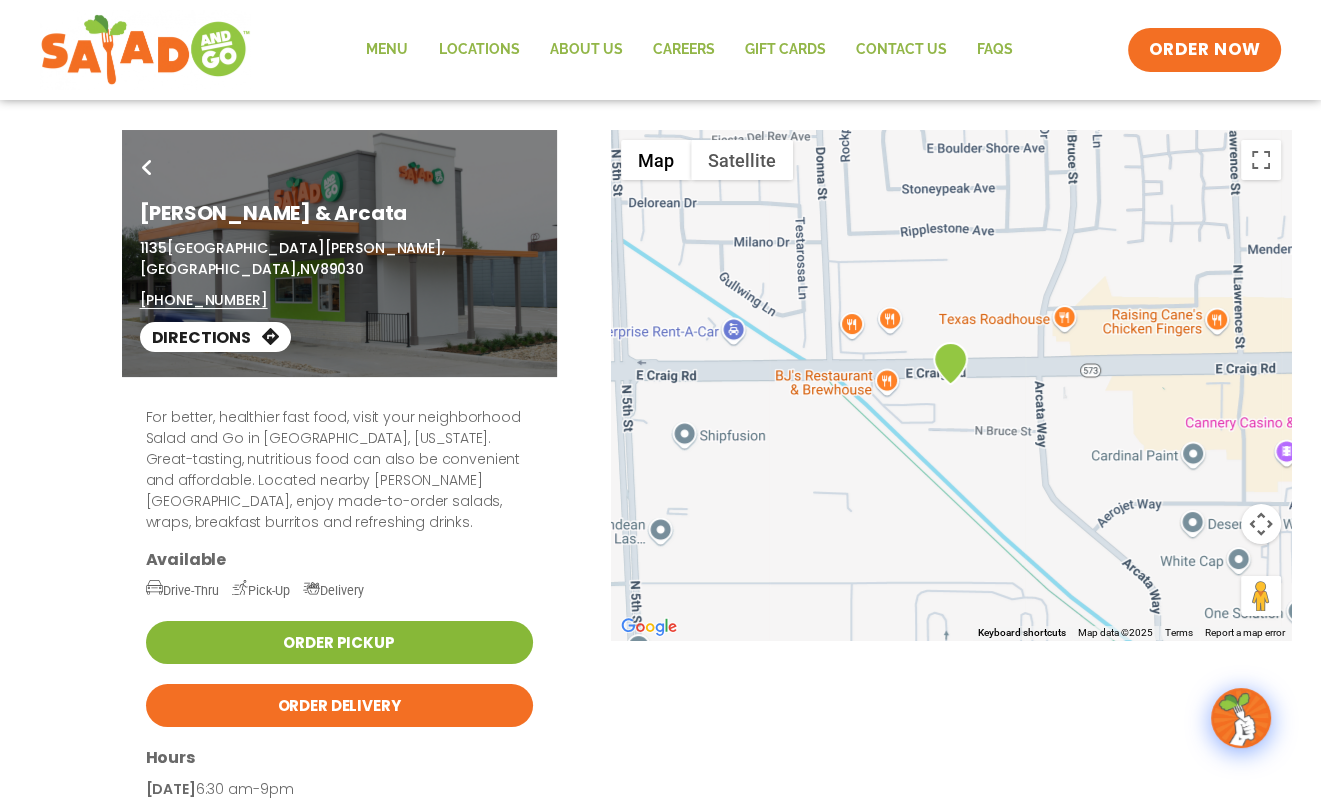 click on "Order Pickup" at bounding box center [339, 642] 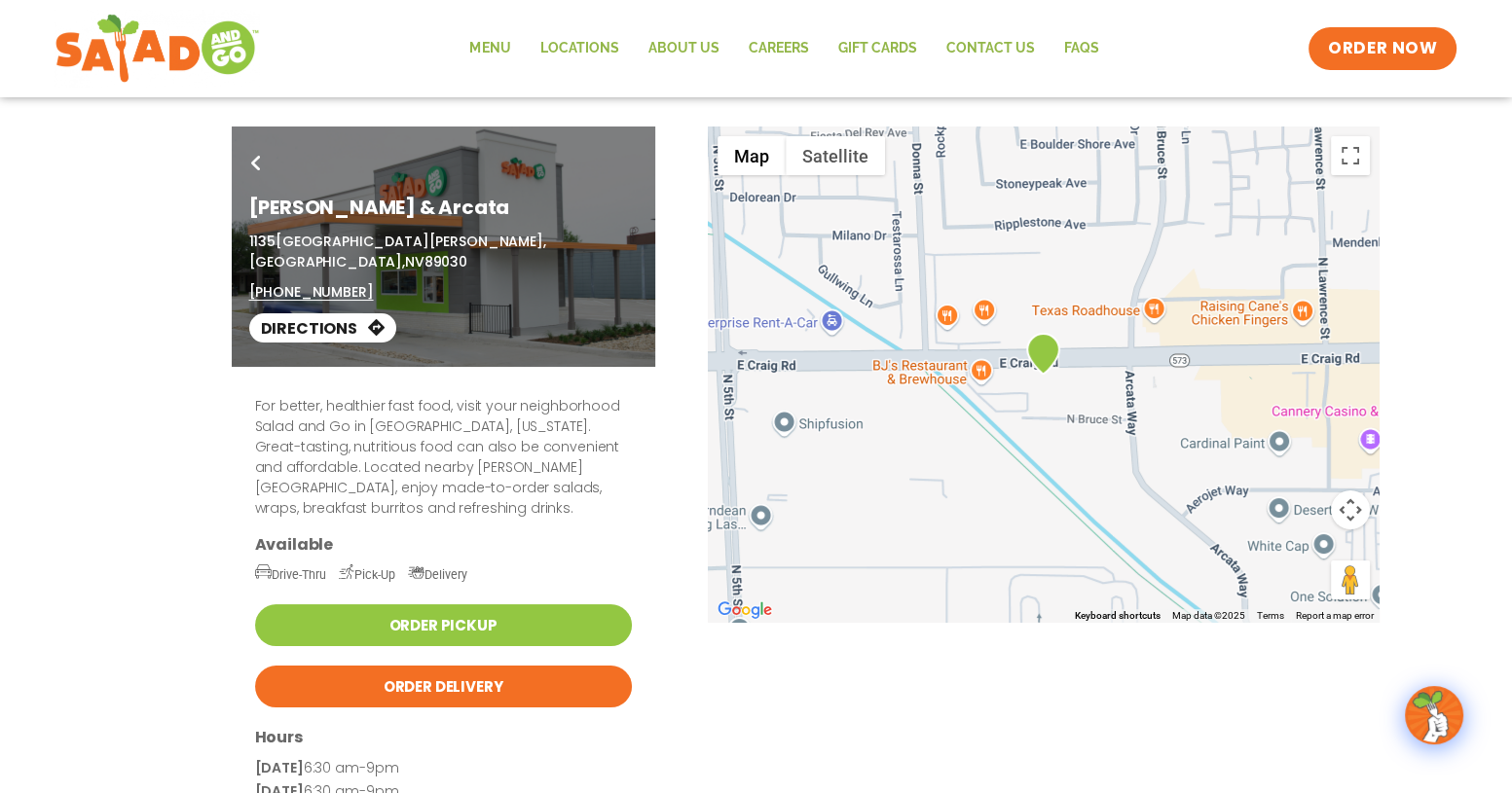 click on "For better, healthier fast food, visit your neighborhood Salad and Go in [GEOGRAPHIC_DATA], [US_STATE]. Great-tasting, nutritious food can also be convenient and affordable. Located nearby [PERSON_NAME][GEOGRAPHIC_DATA], enjoy made-to-order salads, wraps, breakfast burritos and refreshing drinks. Available                          Drive-Thru                                   Pick-Up                       Delivery     Order Pickup     Order Delivery  Hours   [DATE]  6:30 am-9pm   [DATE]  6:30 am-9pm   [DATE]  6:30 am-9pm   [DATE]  6:30 am-9pm   [DATE]  6:30 am-9pm   [DATE]  7am-9pm   [DATE]  7am-9pm Breakfast served weekdays until 10:30am, weekends until 11am." at bounding box center (443, 685) 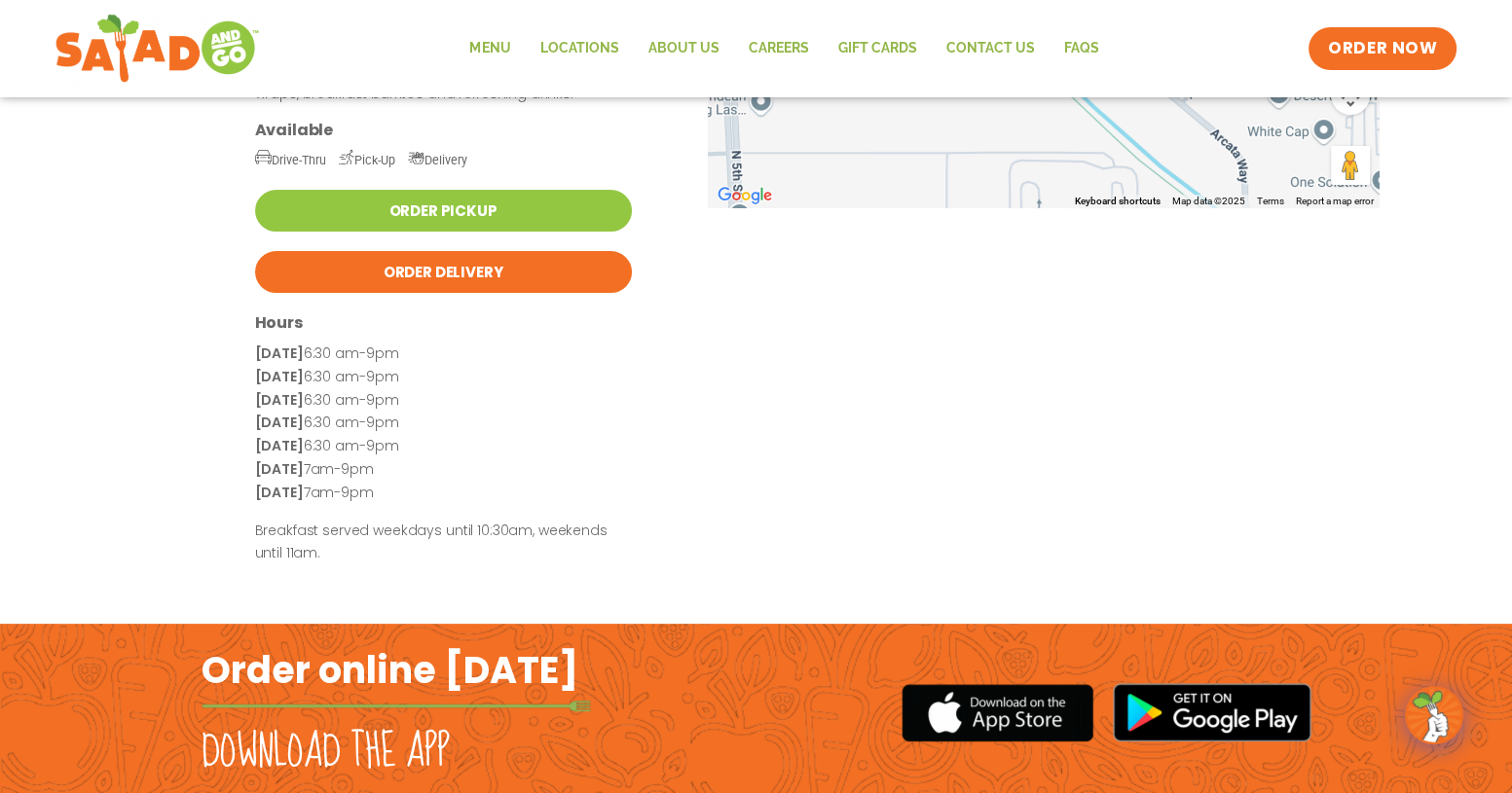 scroll, scrollTop: 522, scrollLeft: 0, axis: vertical 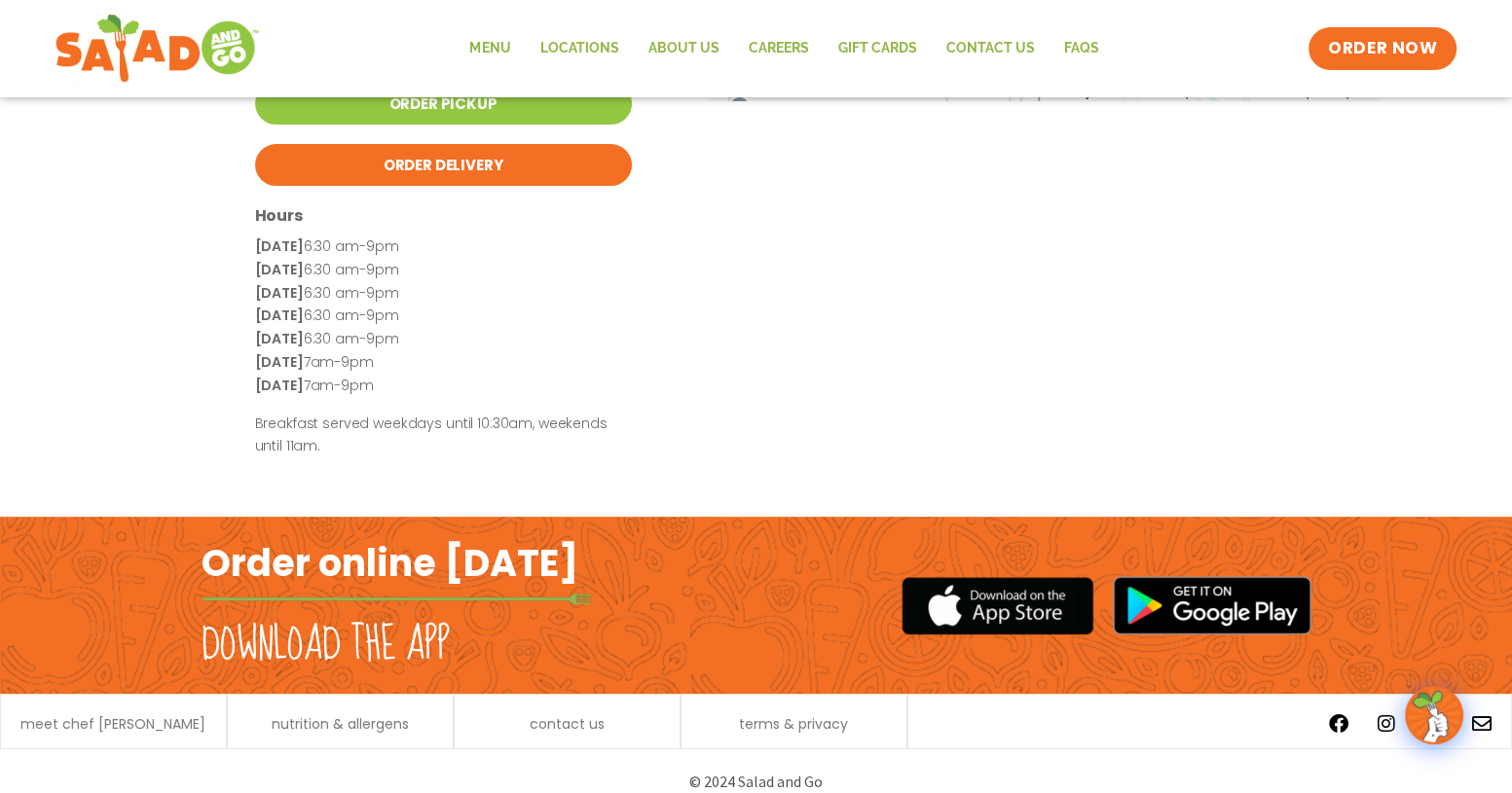 click on "Order online today   Download the app" at bounding box center (476, 605) 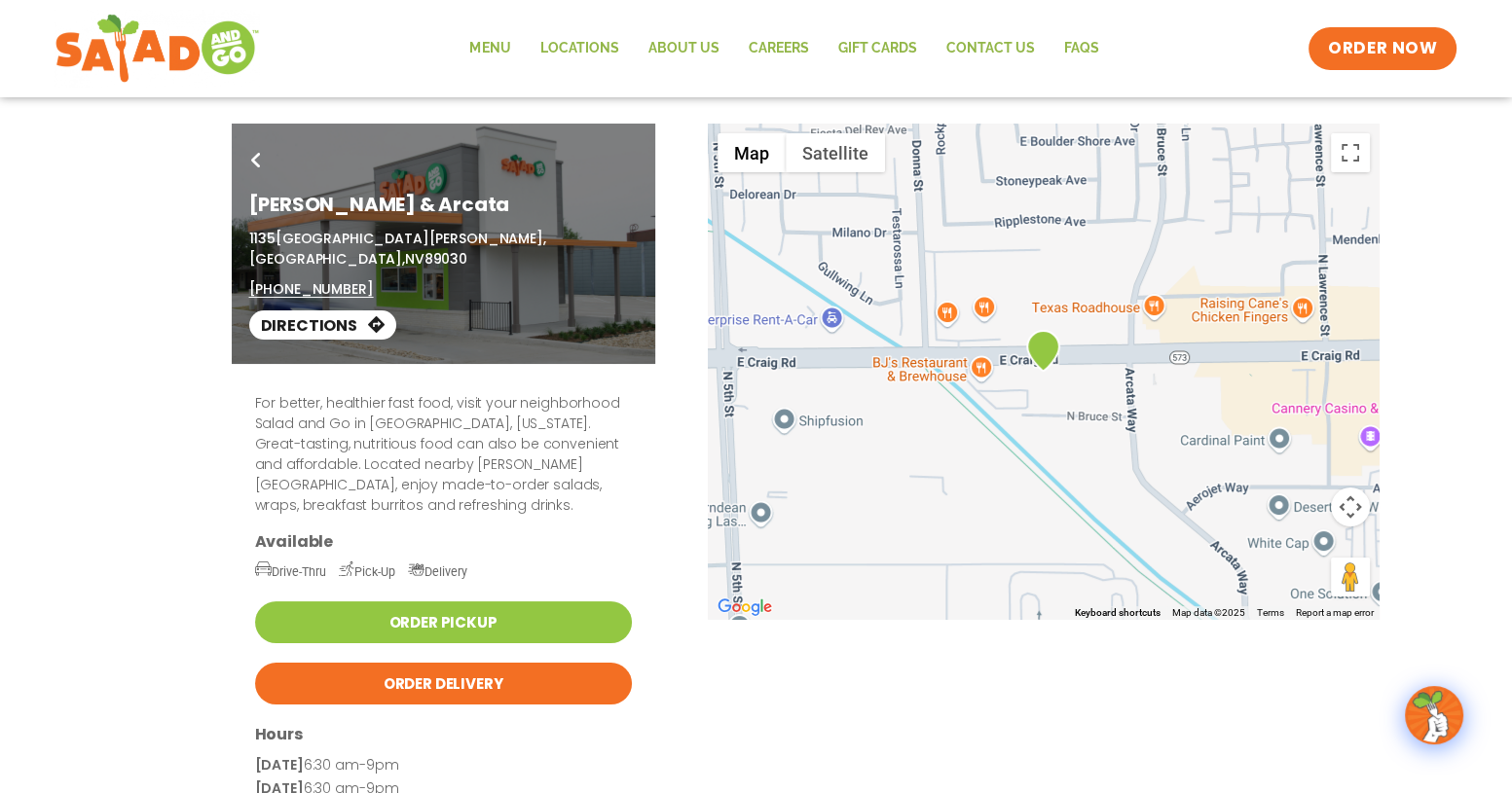 scroll, scrollTop: 0, scrollLeft: 0, axis: both 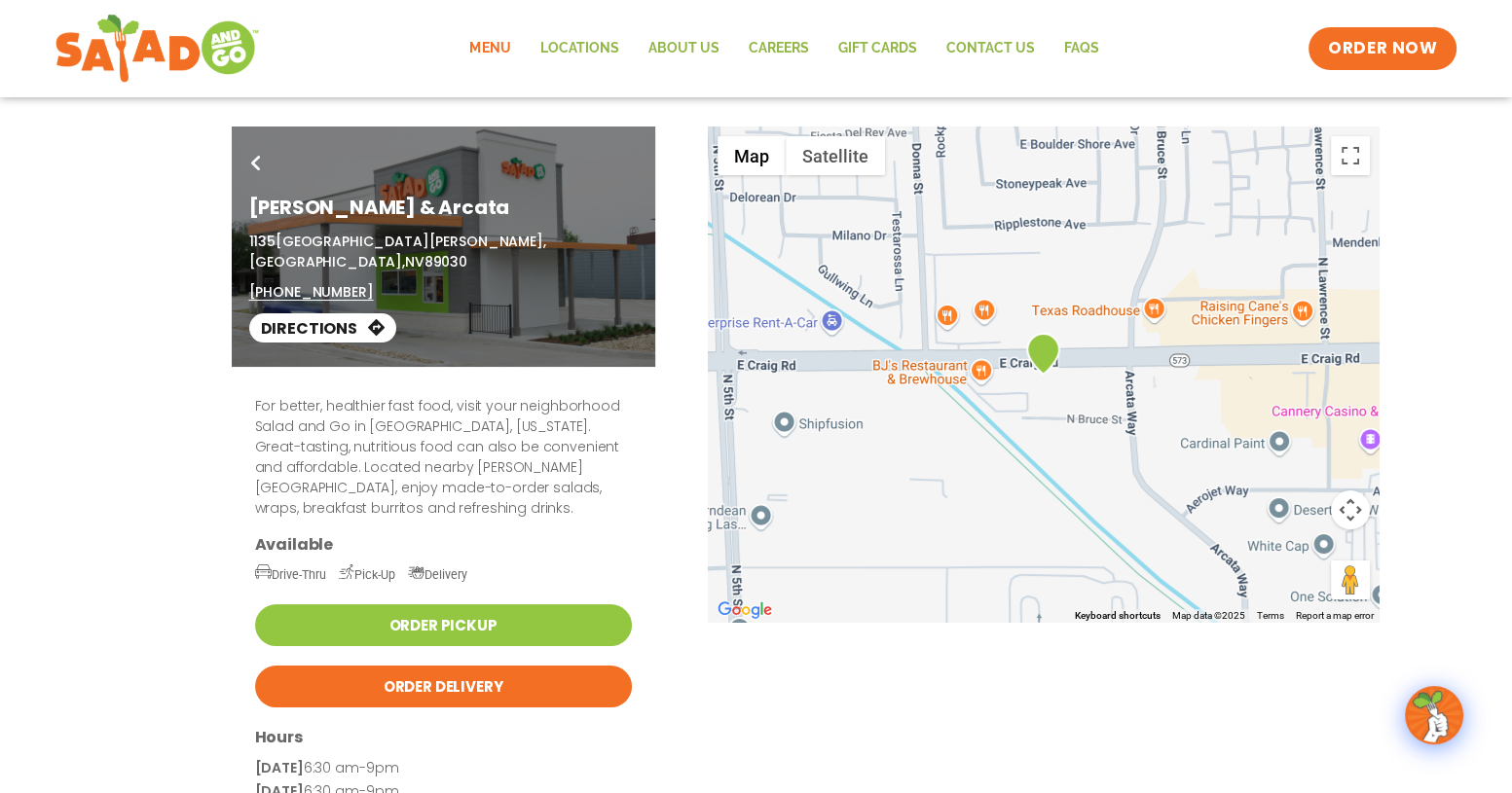 drag, startPoint x: 491, startPoint y: 49, endPoint x: 510, endPoint y: 58, distance: 21.0238 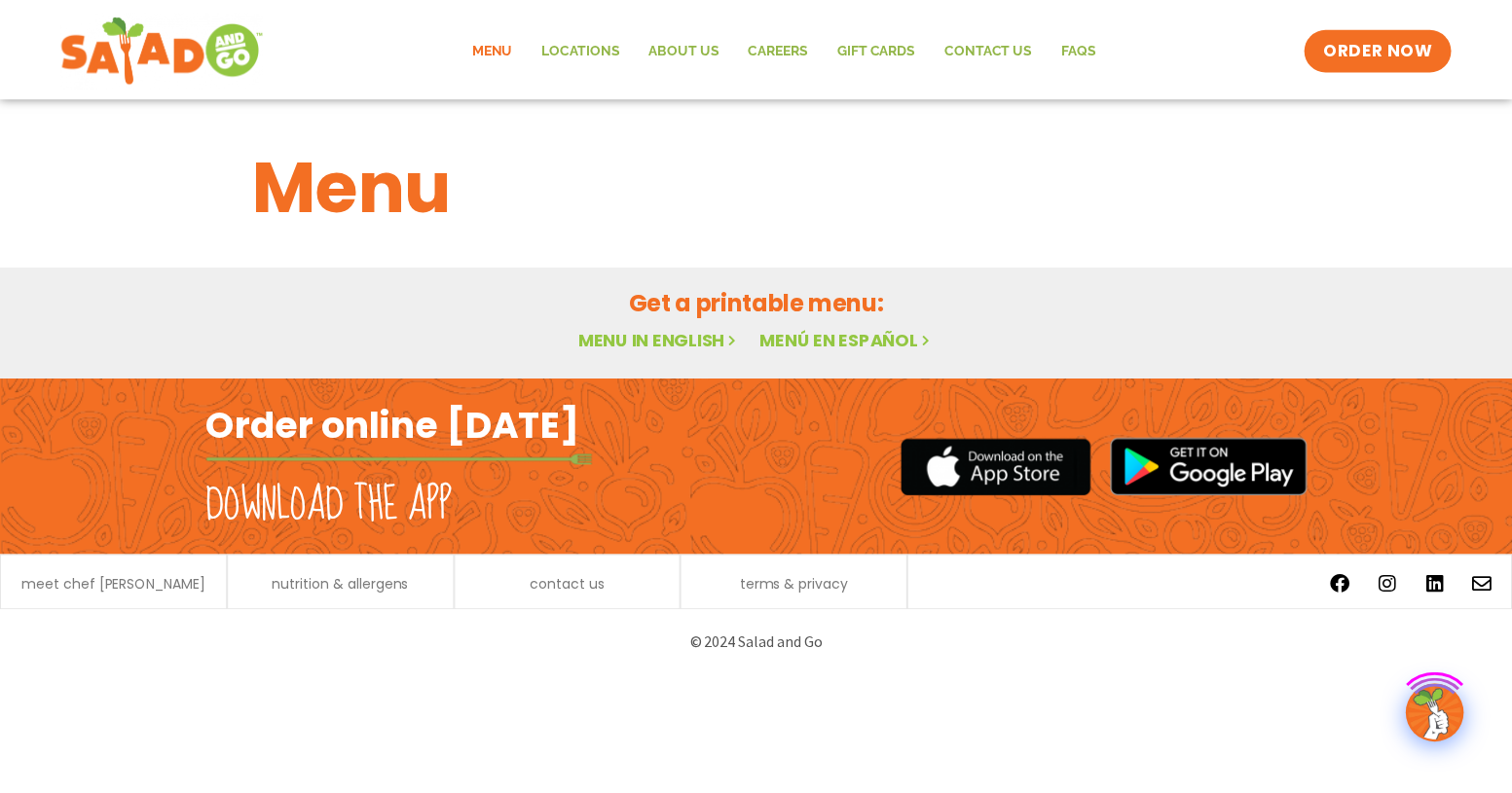 scroll, scrollTop: 0, scrollLeft: 0, axis: both 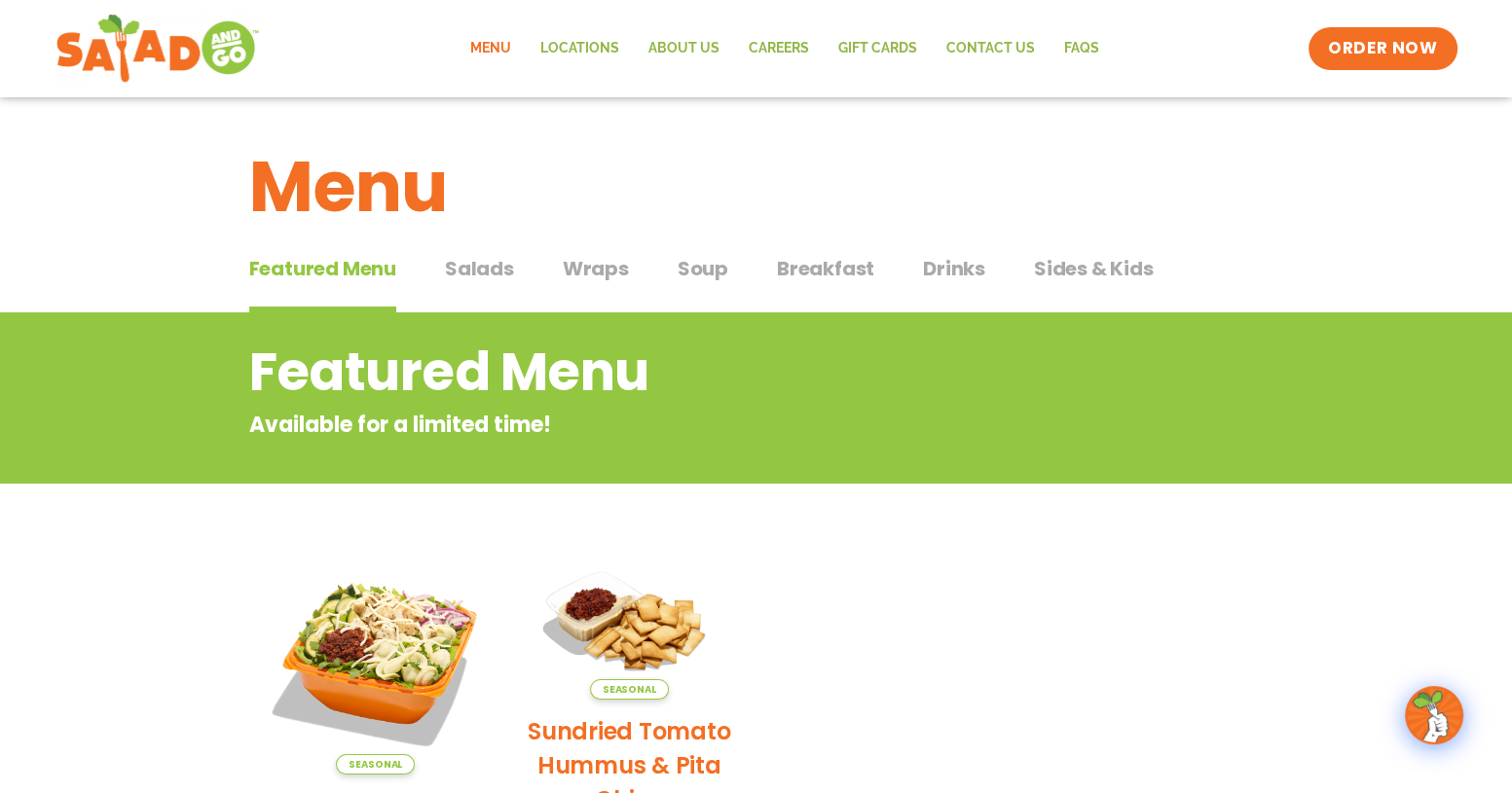 click on "Salads" at bounding box center (479, 269) 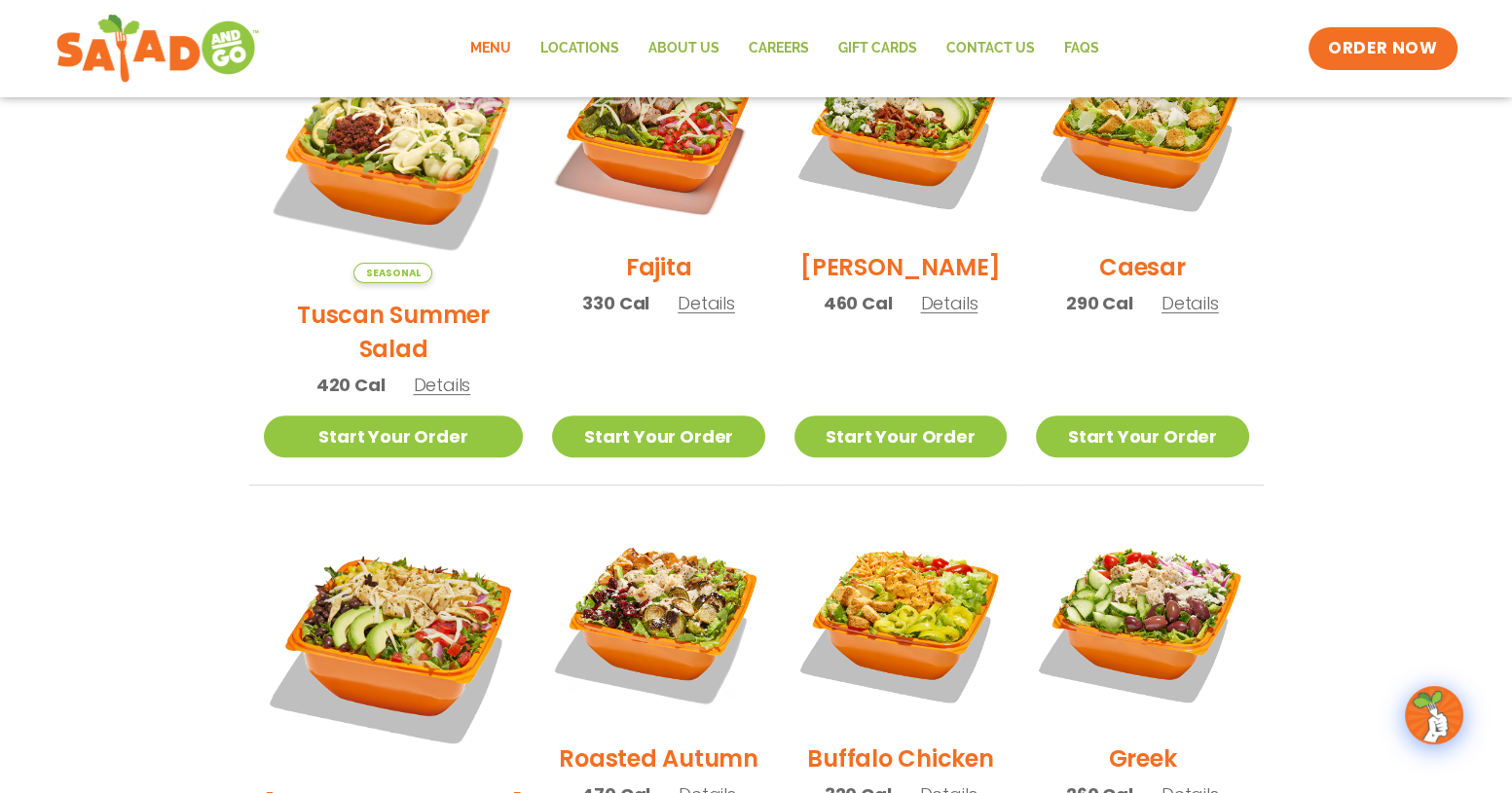 scroll, scrollTop: 726, scrollLeft: 0, axis: vertical 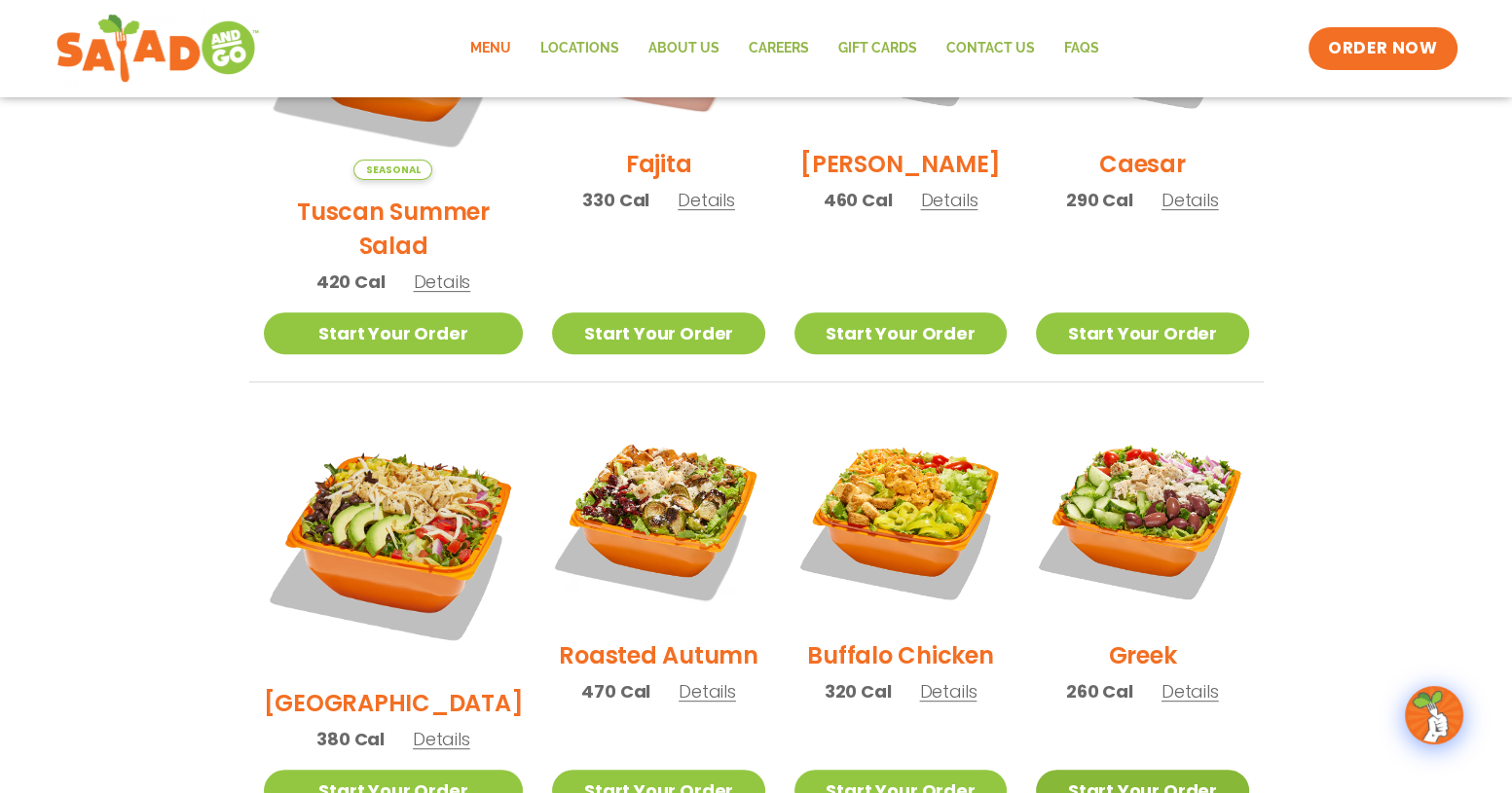 drag, startPoint x: 1135, startPoint y: 715, endPoint x: 1187, endPoint y: 713, distance: 52.038447 